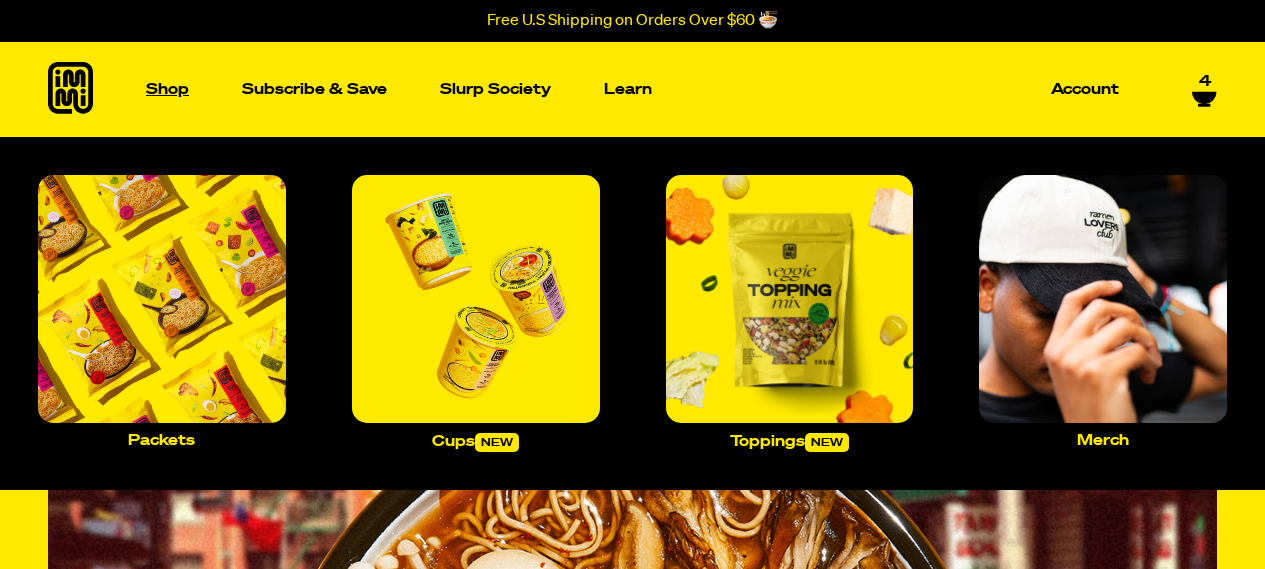 scroll, scrollTop: 0, scrollLeft: 0, axis: both 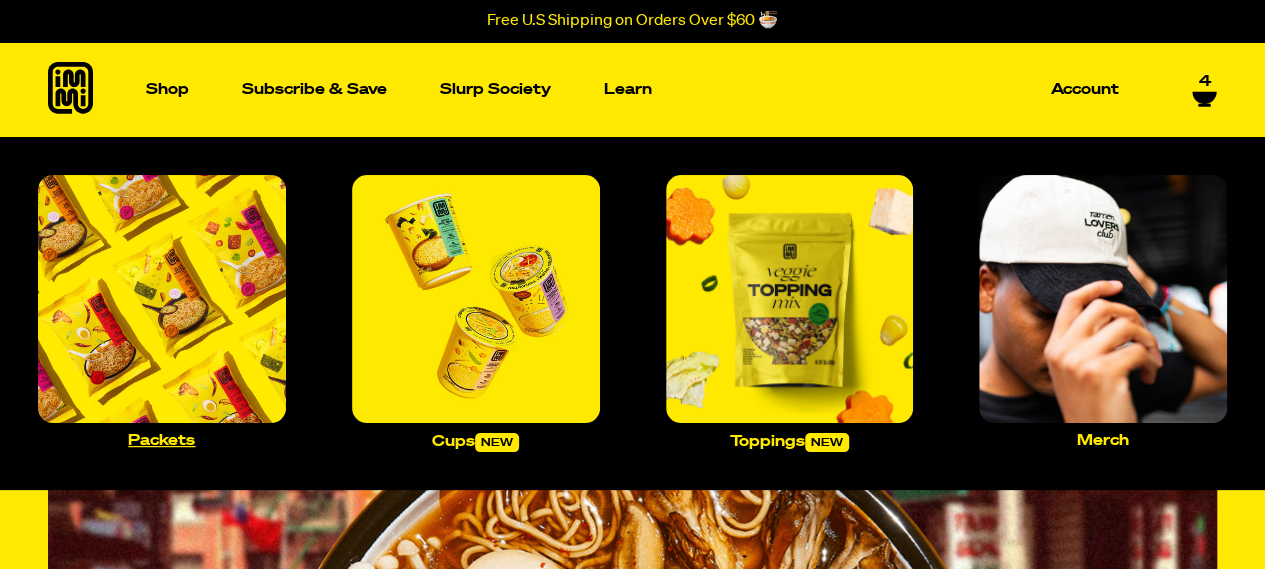 click at bounding box center [162, 299] 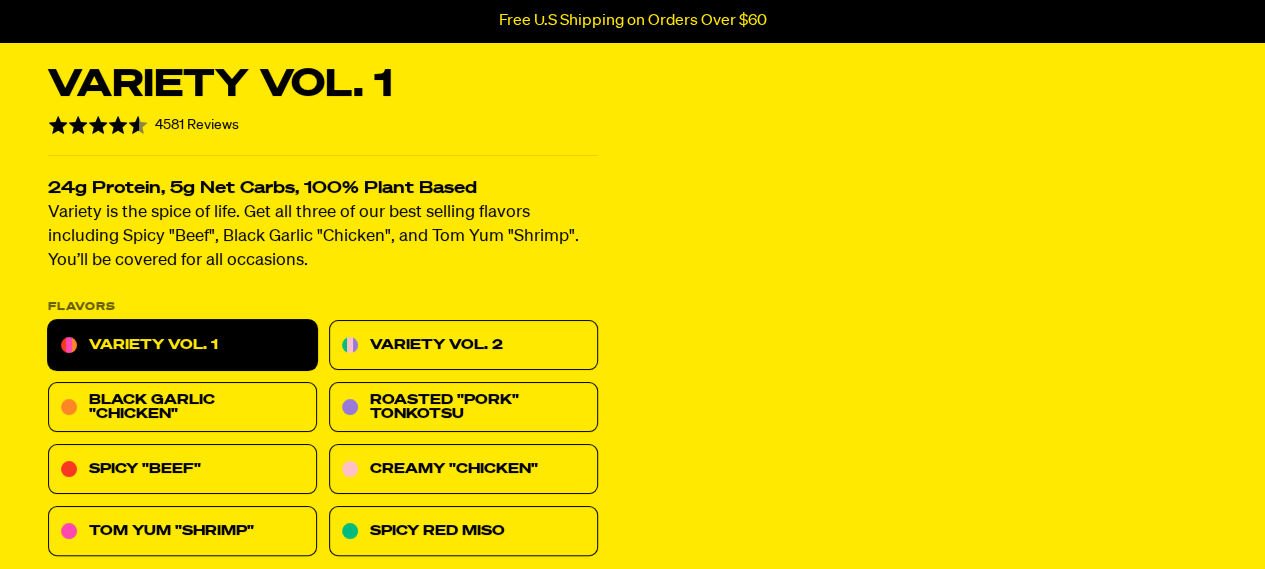 scroll, scrollTop: 136, scrollLeft: 0, axis: vertical 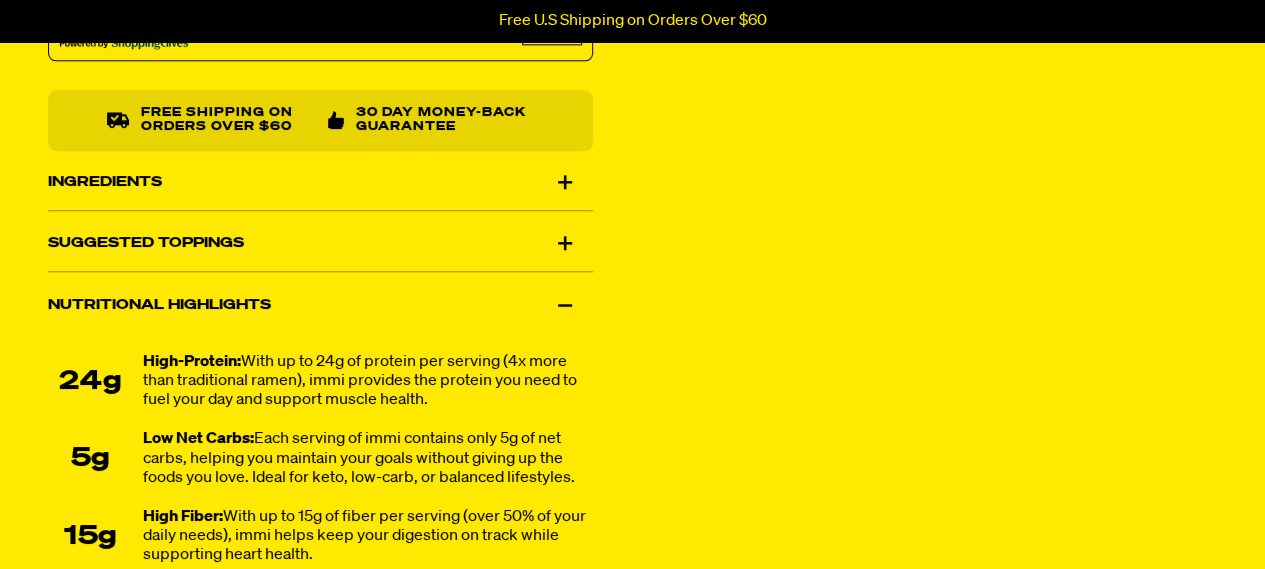 click on "Ingredients" at bounding box center (320, 182) 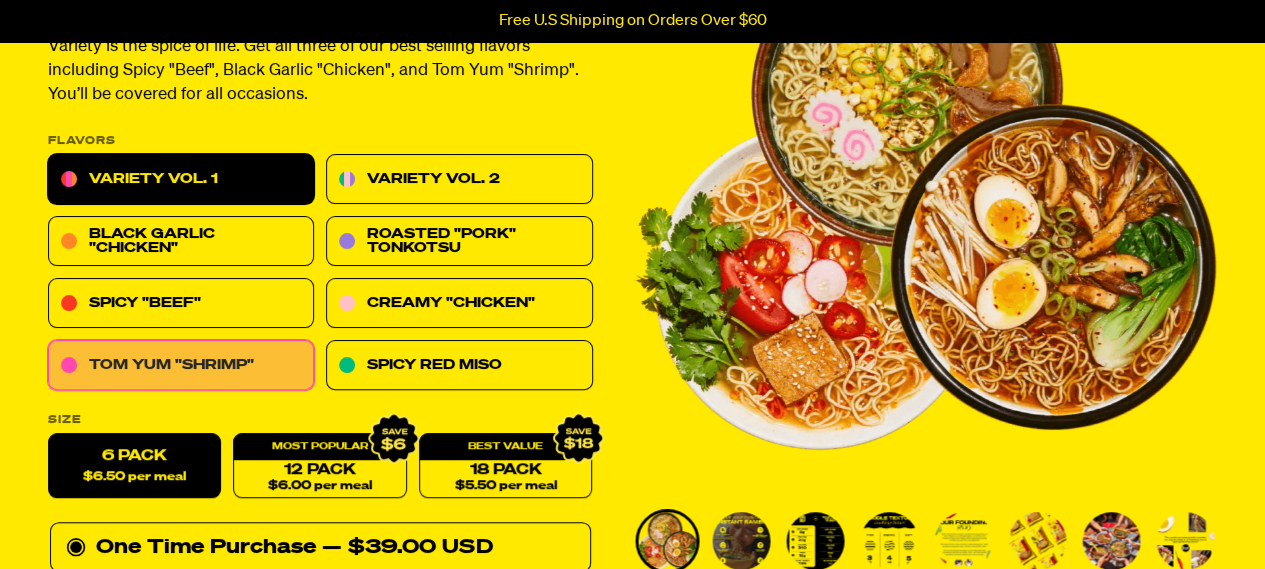 scroll, scrollTop: 235, scrollLeft: 0, axis: vertical 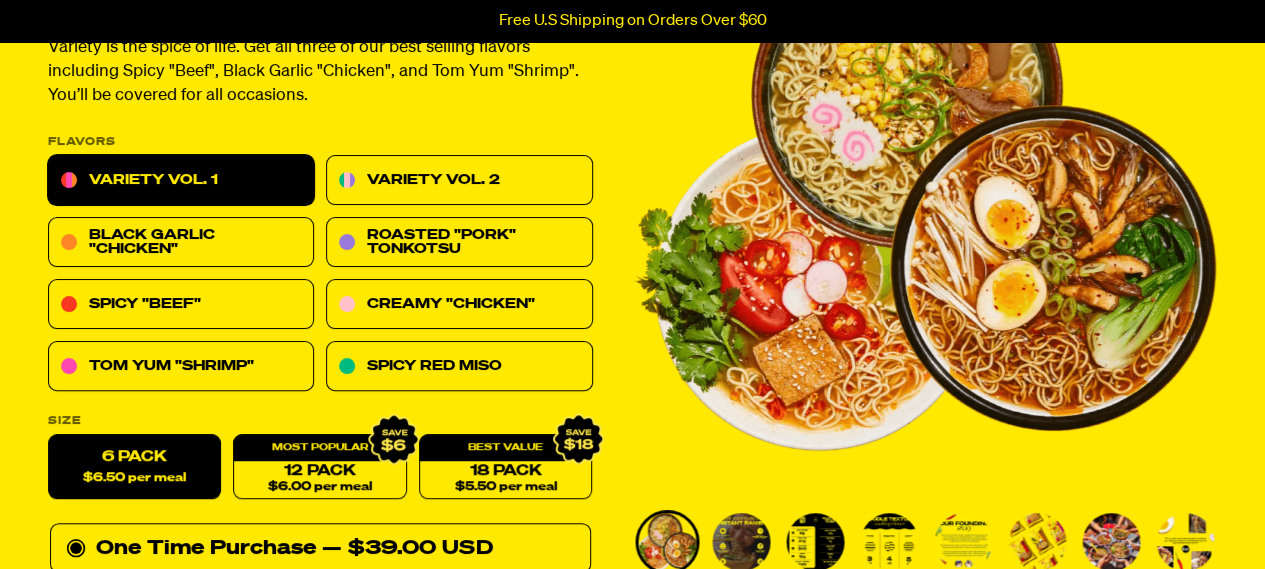 click on "Variety Vol. 1" at bounding box center [181, 181] 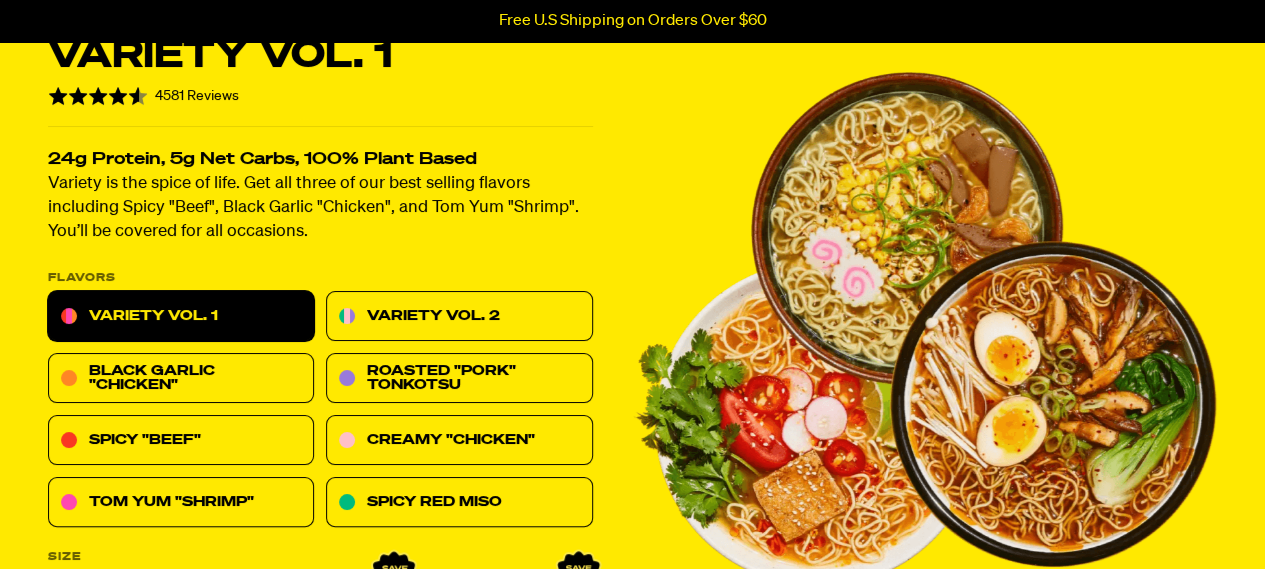 scroll, scrollTop: 310, scrollLeft: 0, axis: vertical 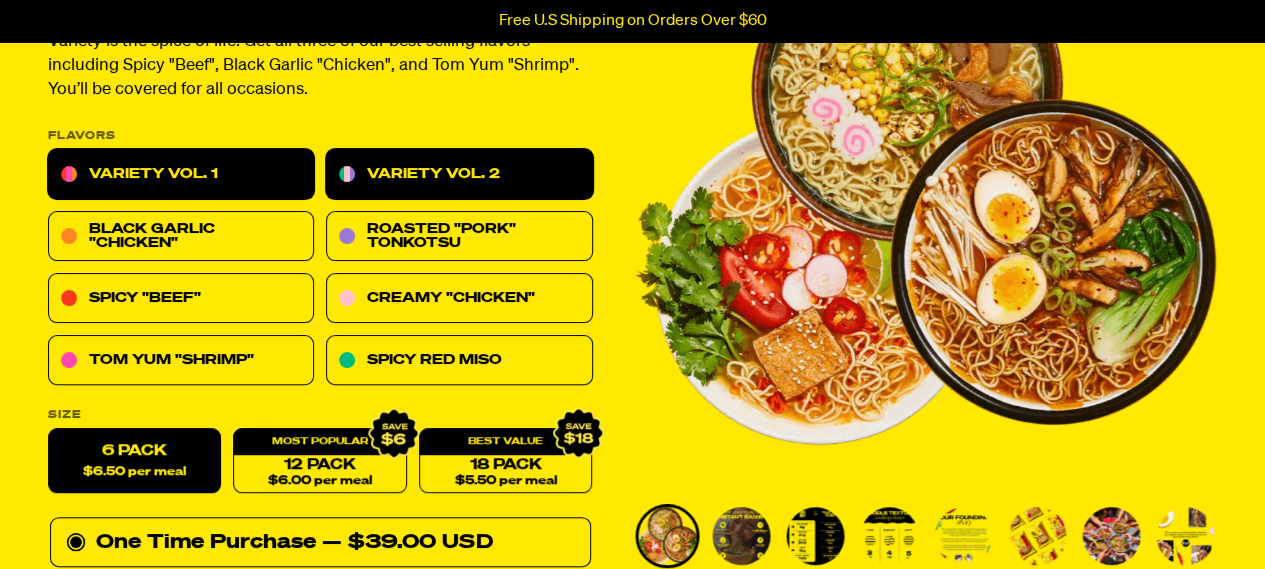 click on "Variety Vol. 2" at bounding box center (459, 175) 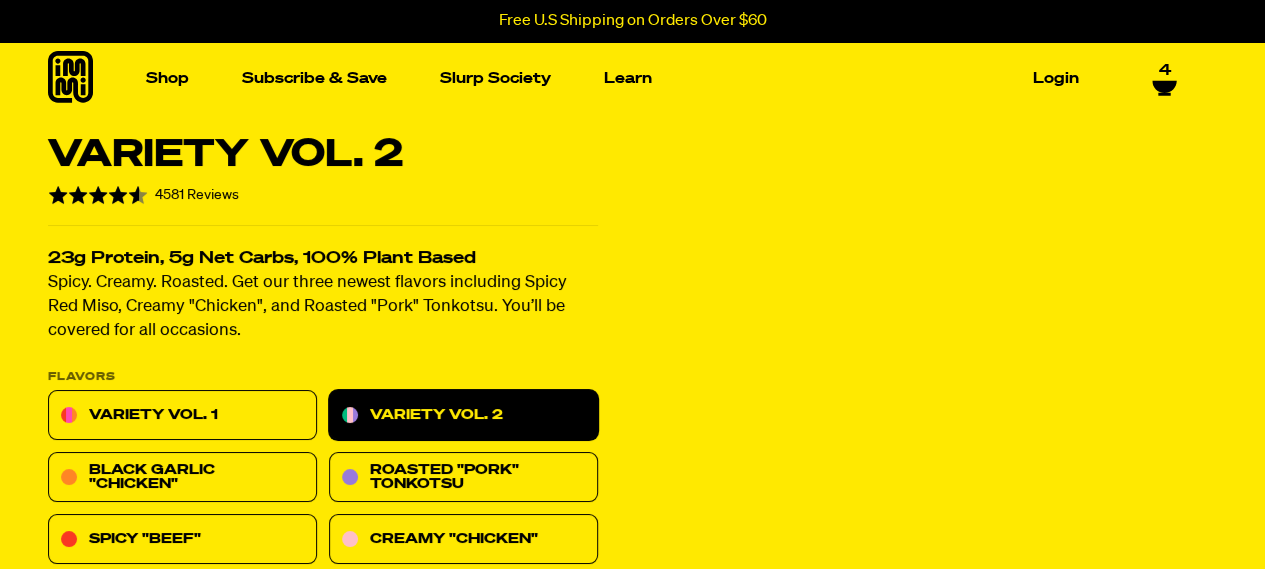 scroll, scrollTop: 295, scrollLeft: 0, axis: vertical 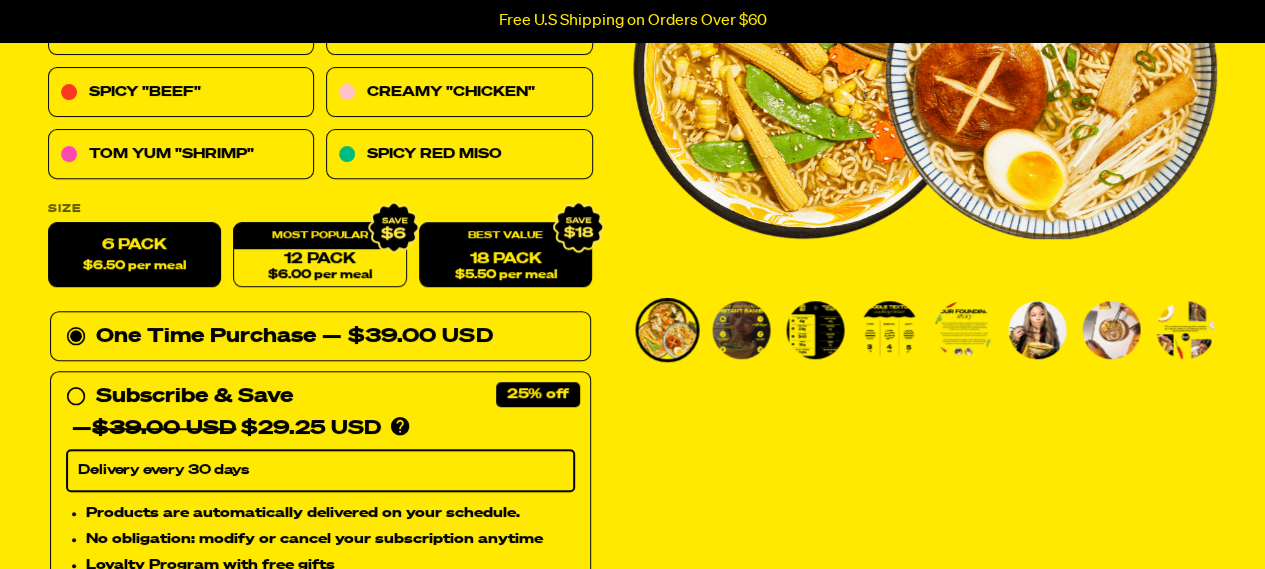 click on "$5.50 per meal" at bounding box center (506, 275) 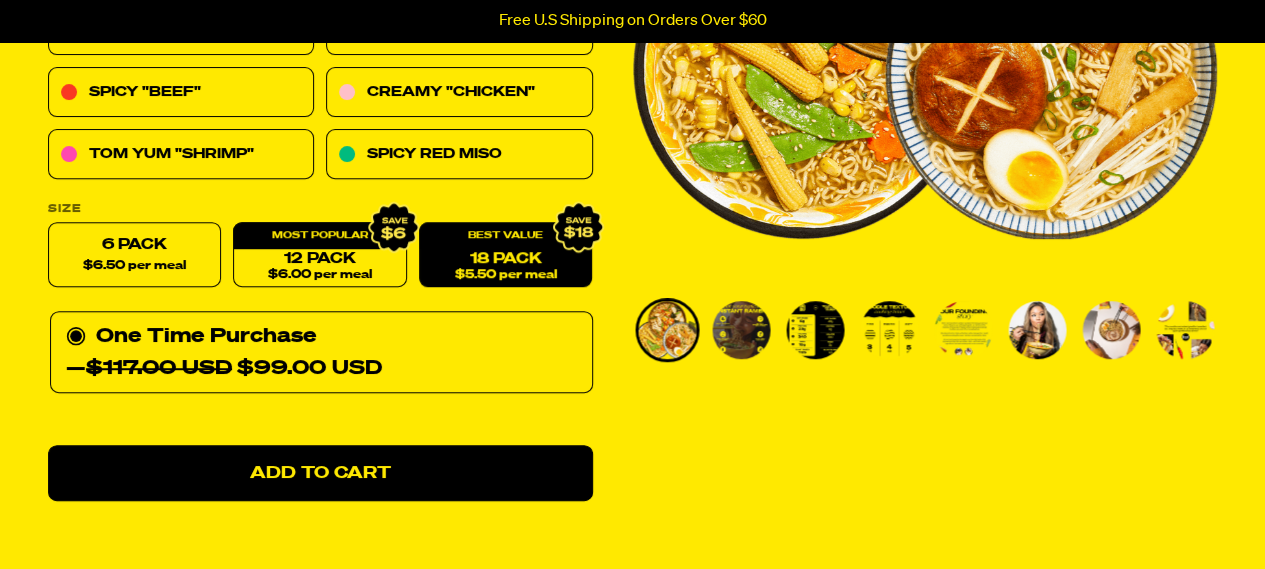 click on "18 Pack  $5.50 per meal" at bounding box center [505, 255] 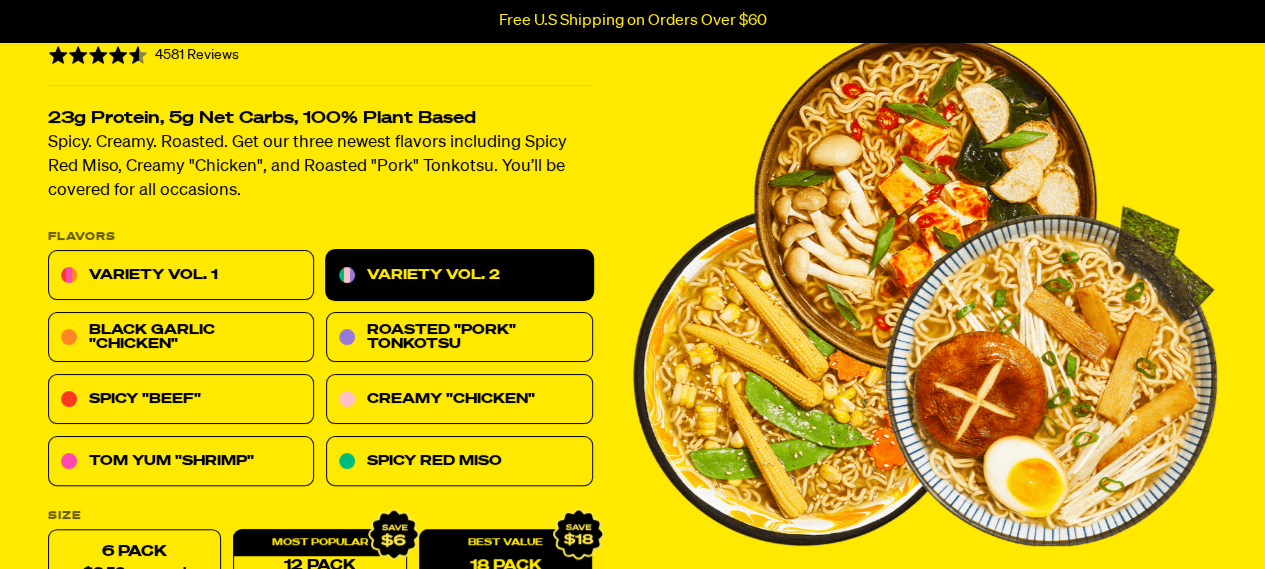 scroll, scrollTop: 243, scrollLeft: 0, axis: vertical 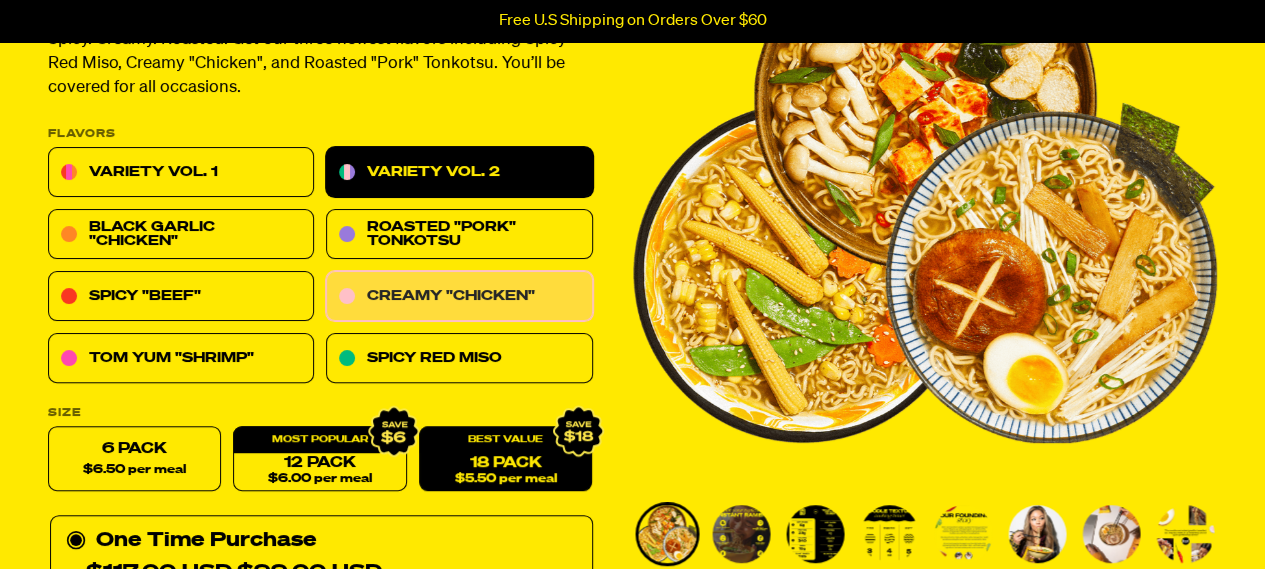 click on "Creamy "Chicken"" at bounding box center (459, 297) 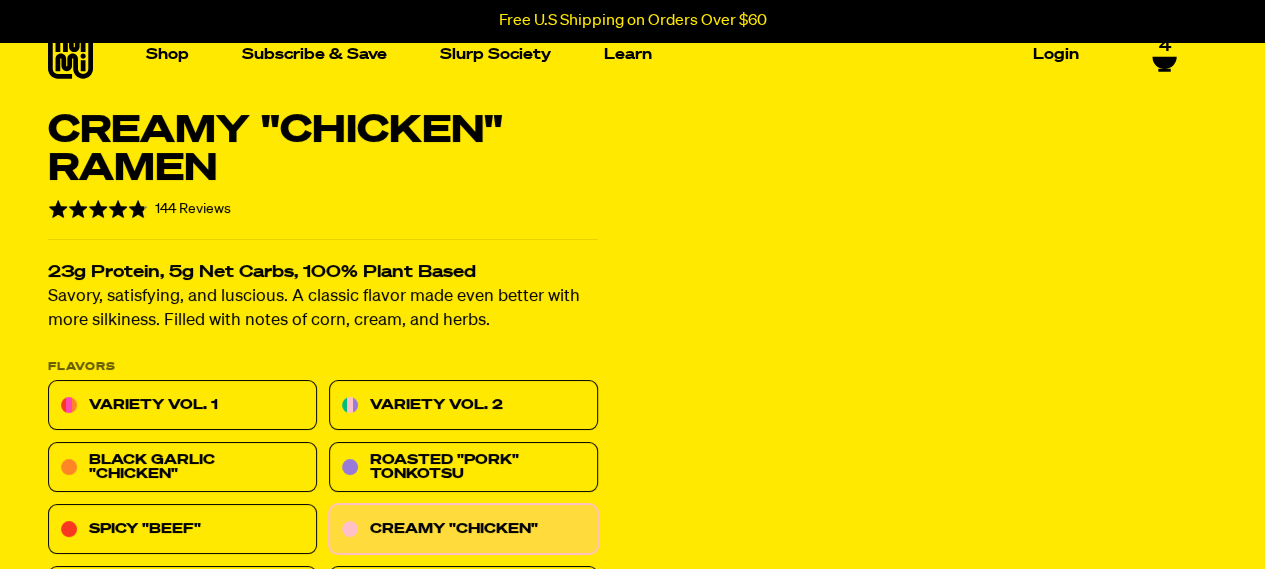 scroll, scrollTop: 88, scrollLeft: 0, axis: vertical 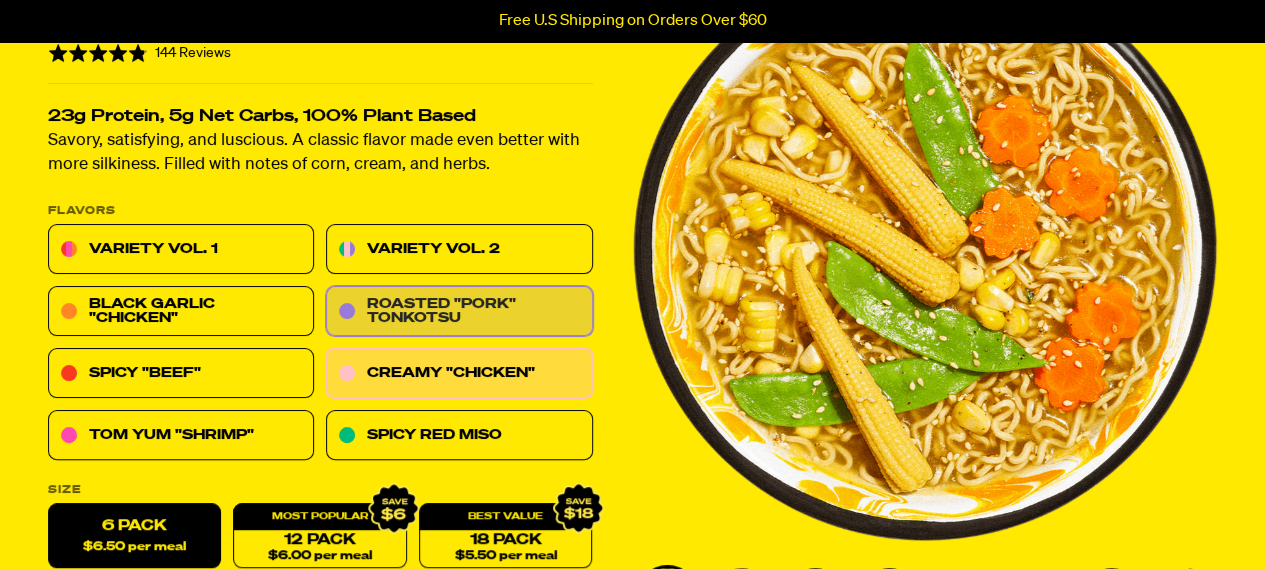 click on "Roasted "Pork" Tonkotsu" at bounding box center [459, 312] 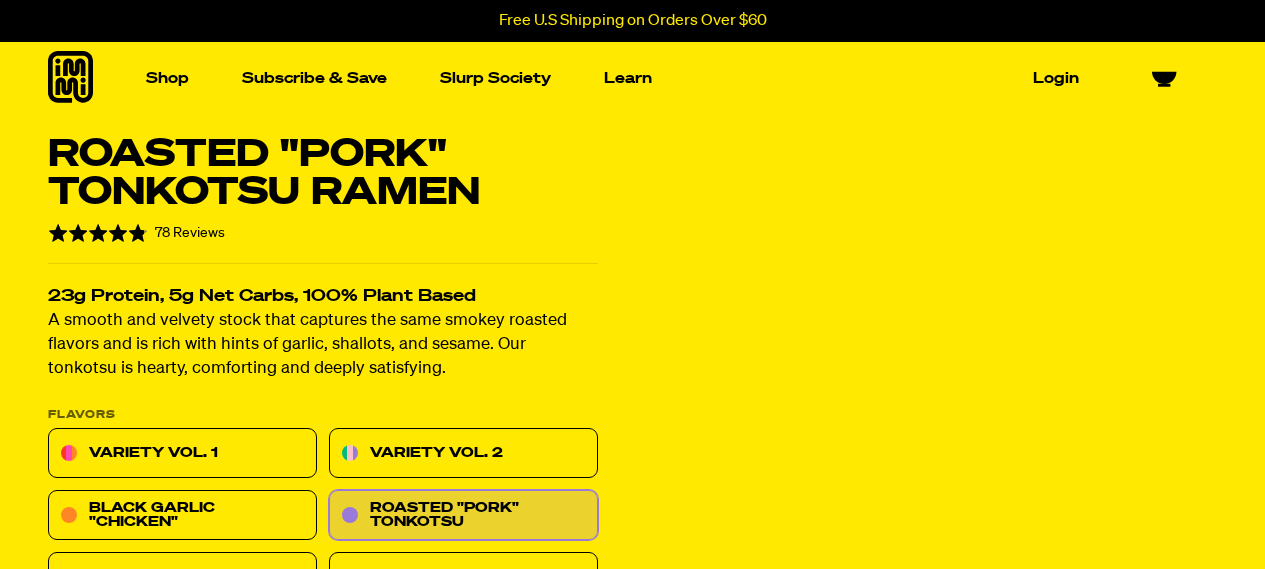 scroll, scrollTop: 0, scrollLeft: 0, axis: both 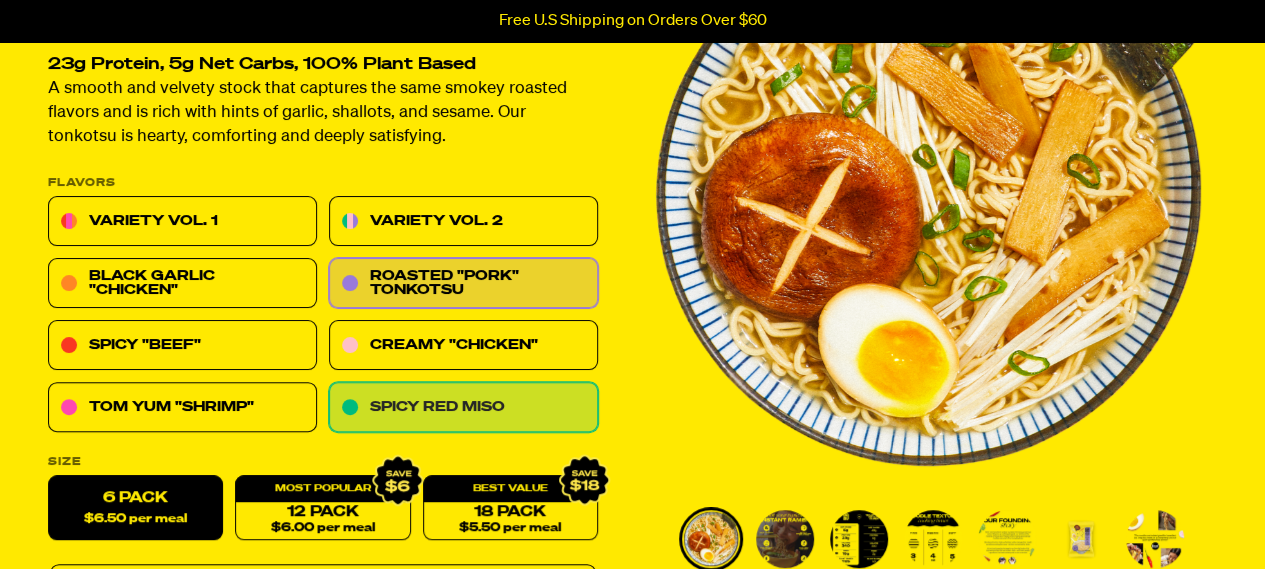 click on "Spicy Red Miso" at bounding box center (463, 408) 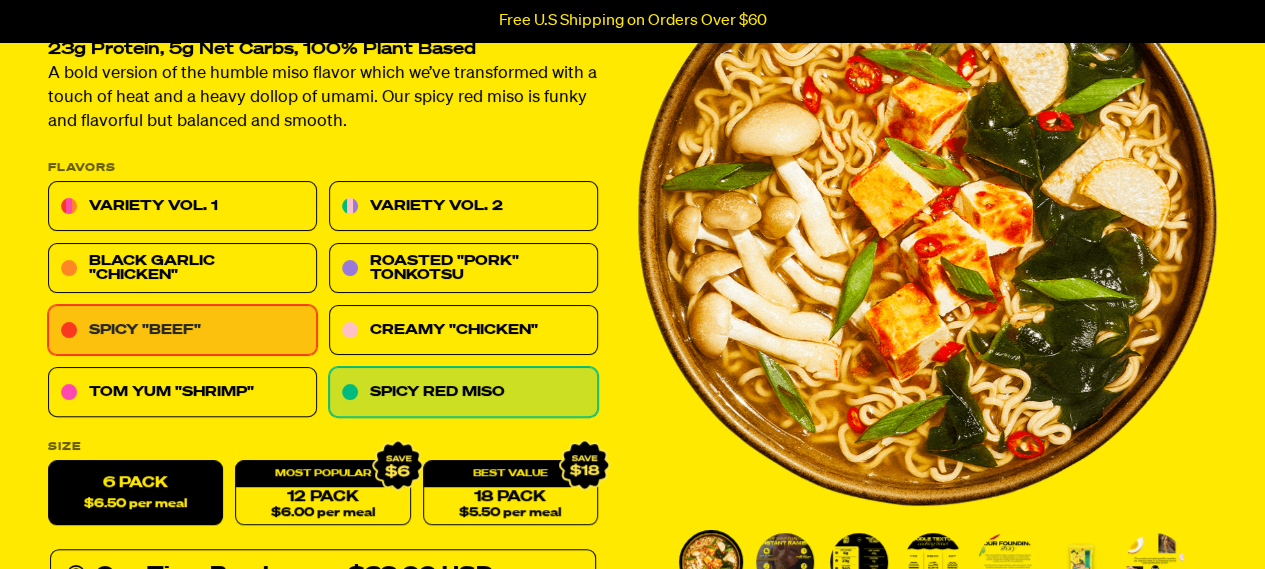 scroll, scrollTop: 208, scrollLeft: 0, axis: vertical 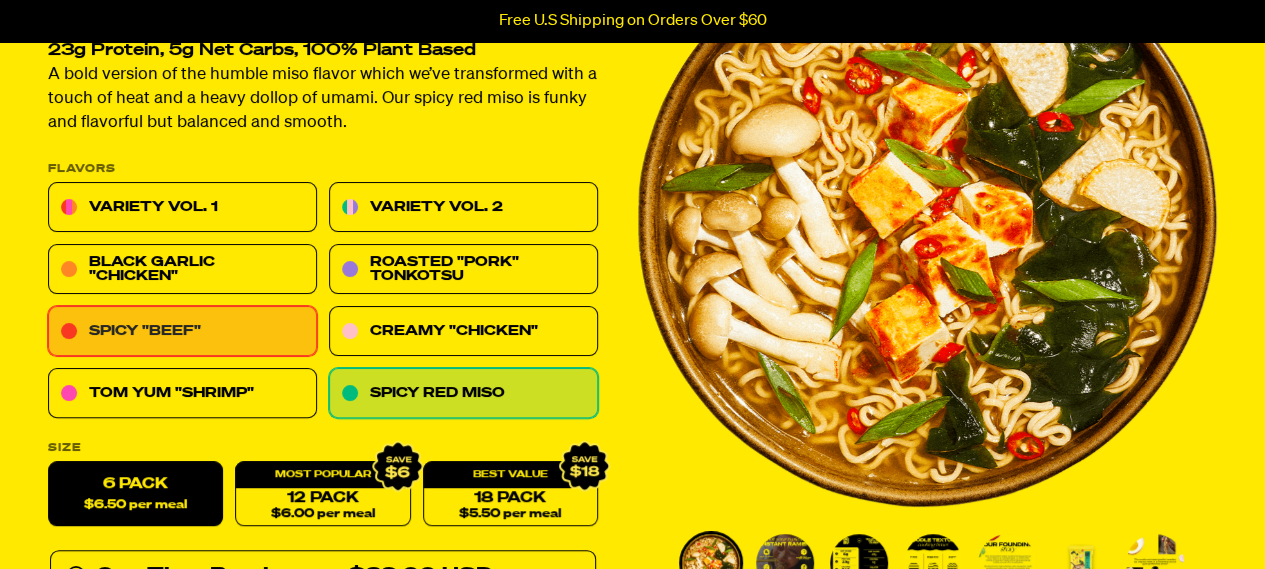 click on "Spicy "Beef"" at bounding box center [182, 332] 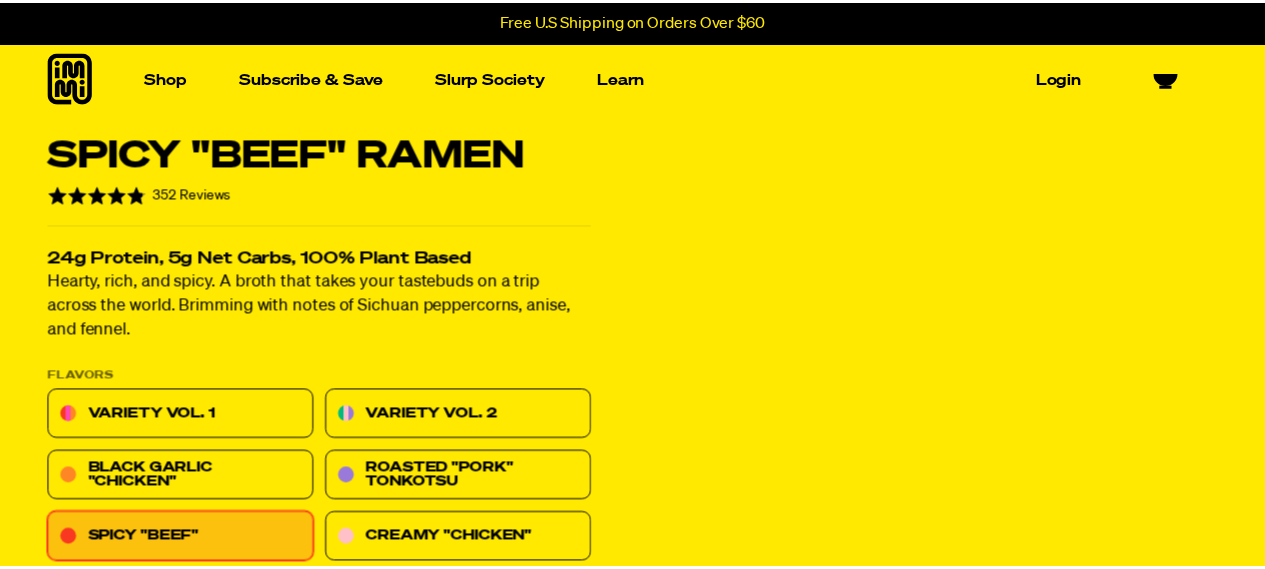 scroll, scrollTop: 0, scrollLeft: 0, axis: both 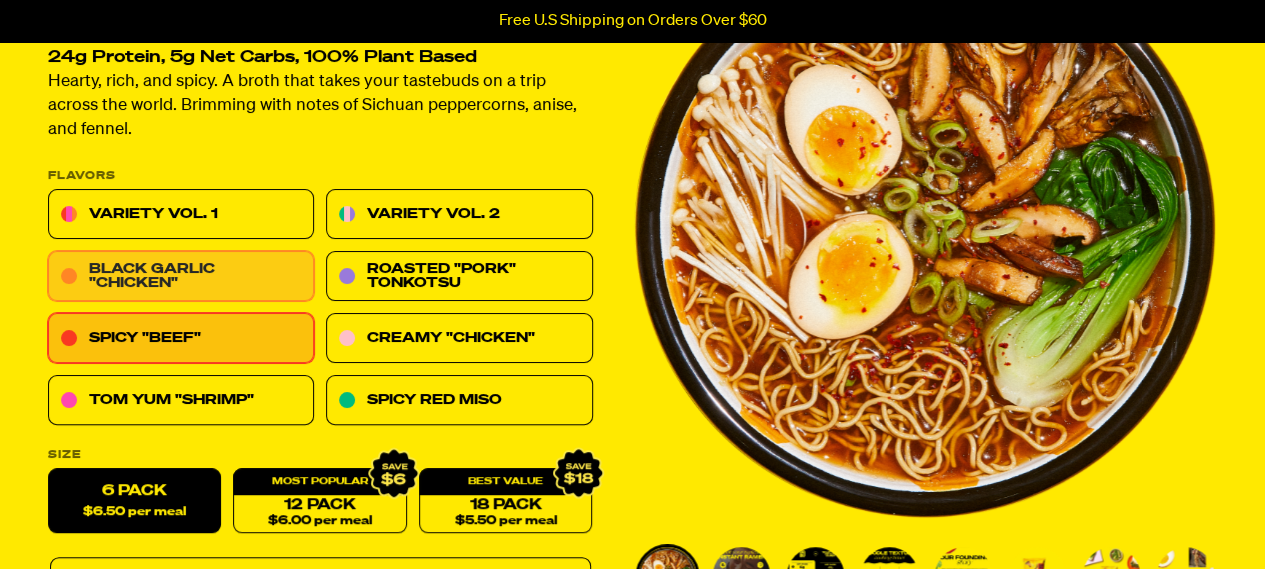 click on "Black Garlic "Chicken"" at bounding box center (181, 277) 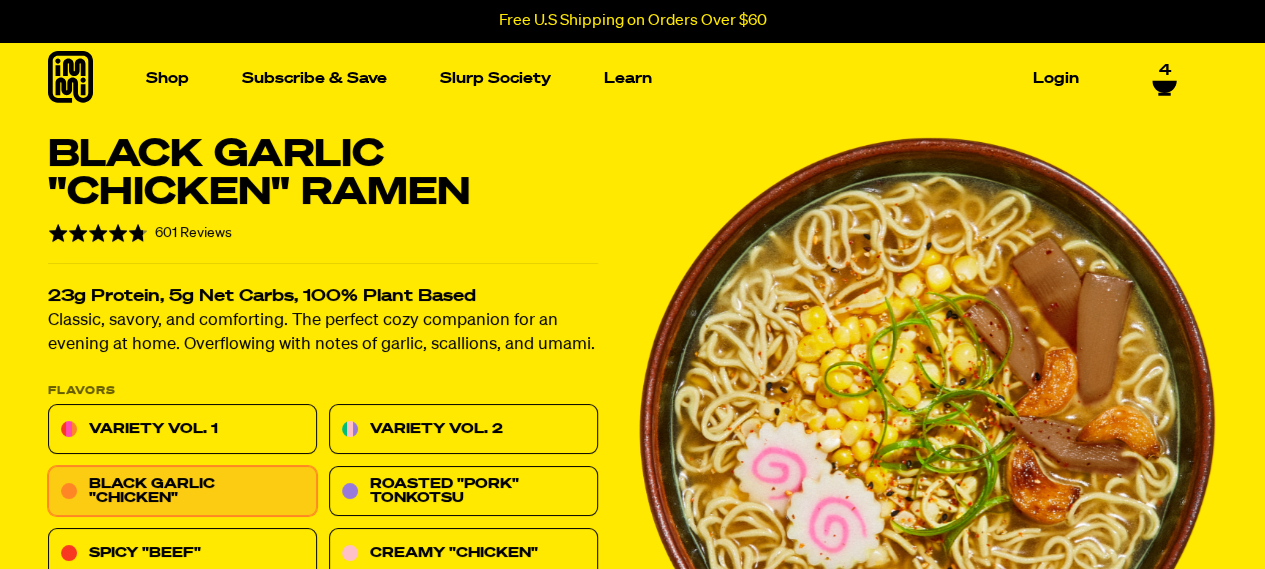 scroll, scrollTop: 54, scrollLeft: 0, axis: vertical 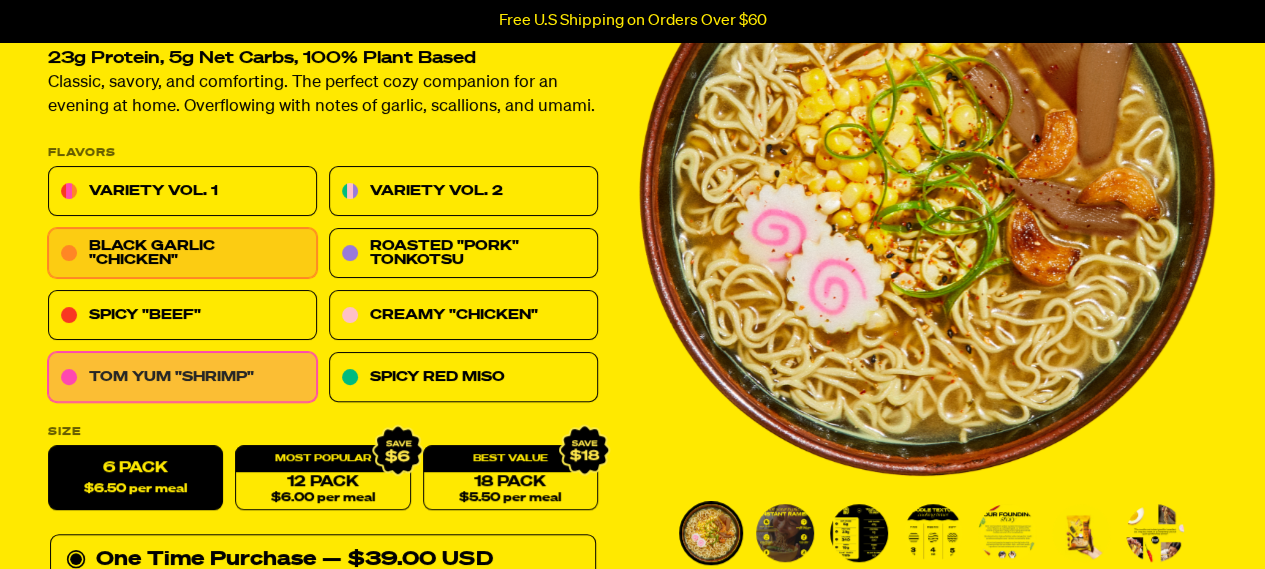 click on "Tom Yum "Shrimp"" at bounding box center (182, 378) 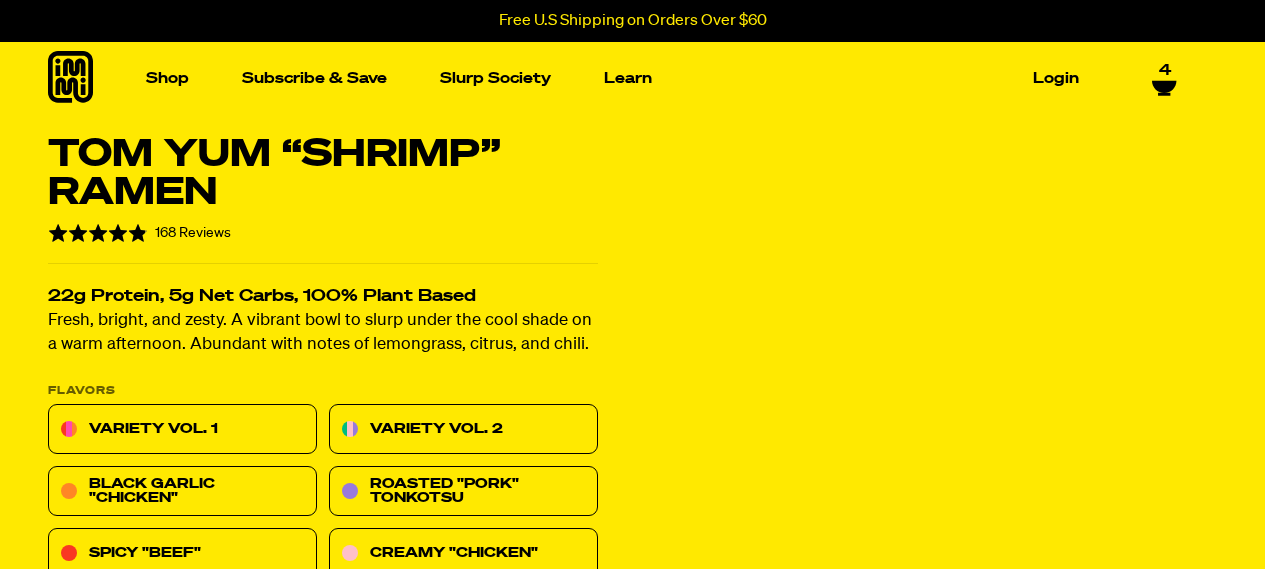 scroll, scrollTop: 0, scrollLeft: 0, axis: both 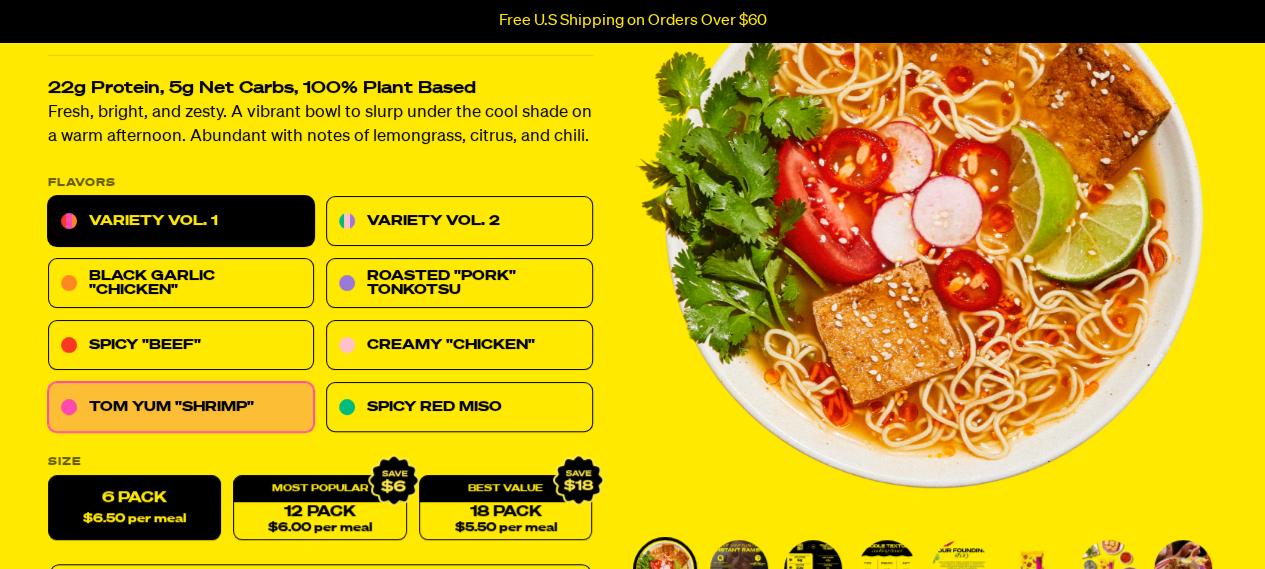 click on "Variety Vol. 1" at bounding box center [181, 222] 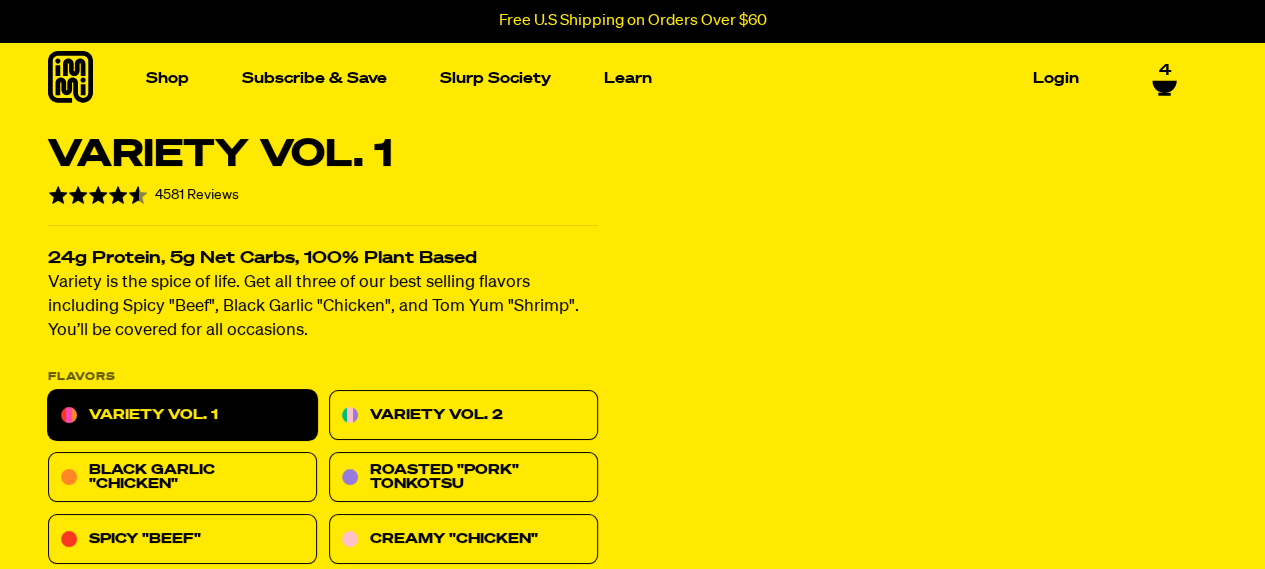 scroll, scrollTop: 105, scrollLeft: 0, axis: vertical 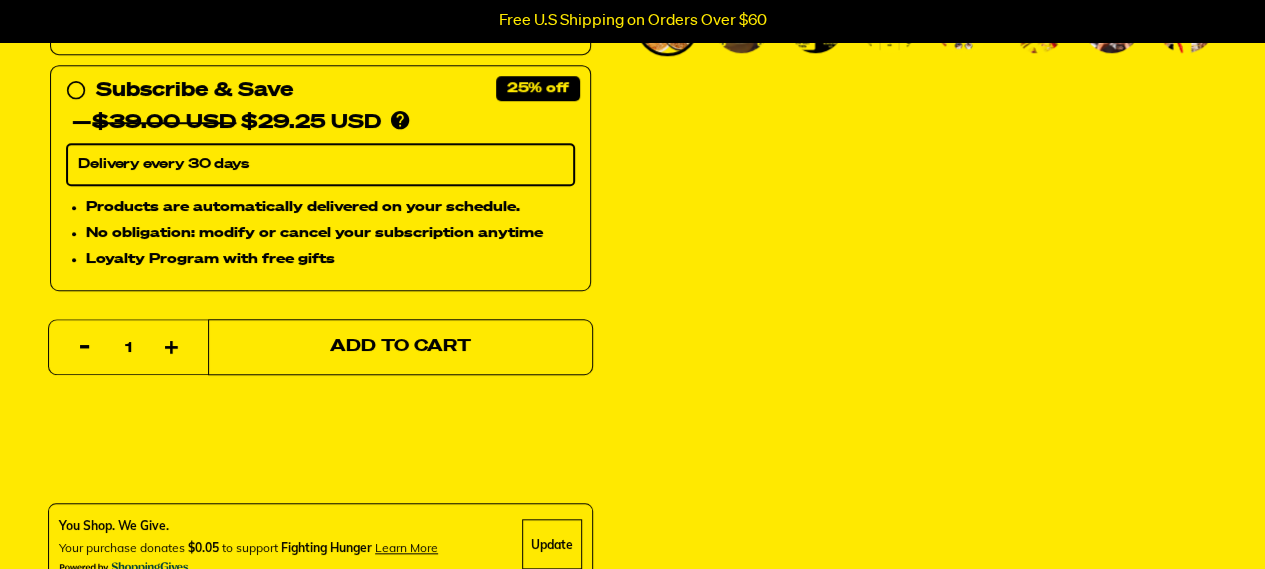 click on "Add to Cart" at bounding box center (400, 347) 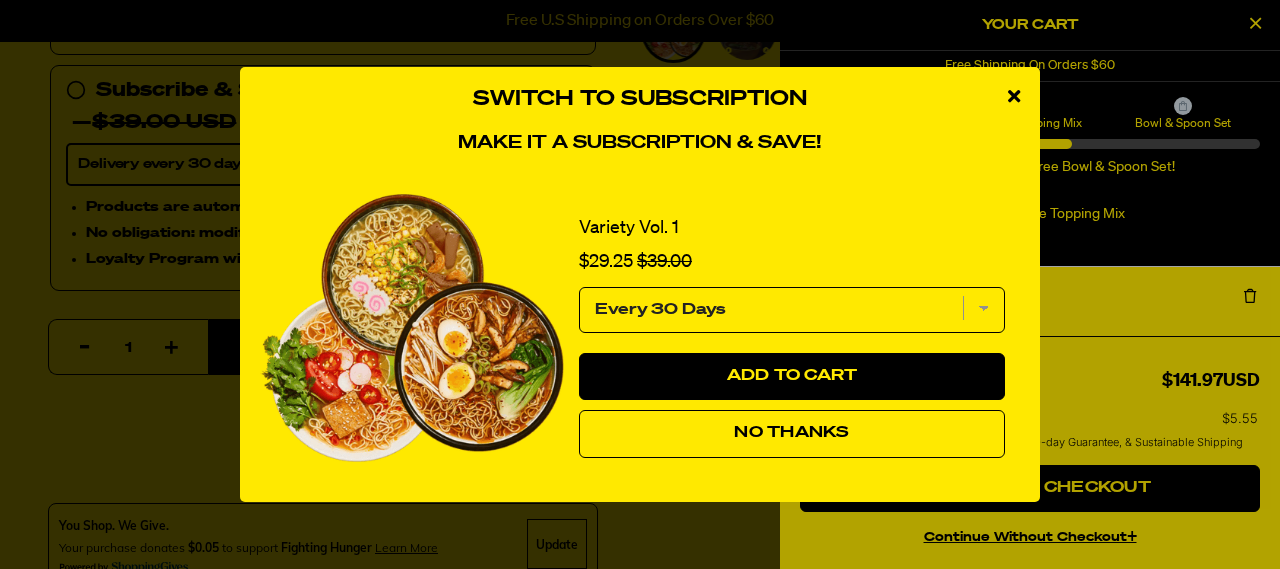 click on "No Thanks" at bounding box center (792, 434) 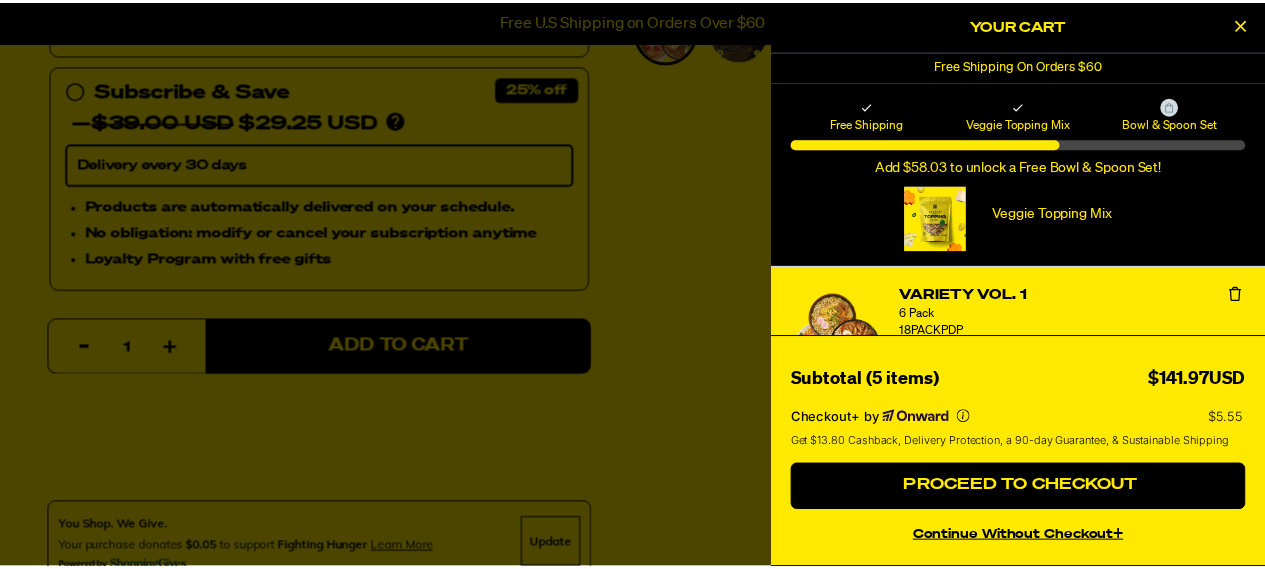scroll, scrollTop: 0, scrollLeft: 0, axis: both 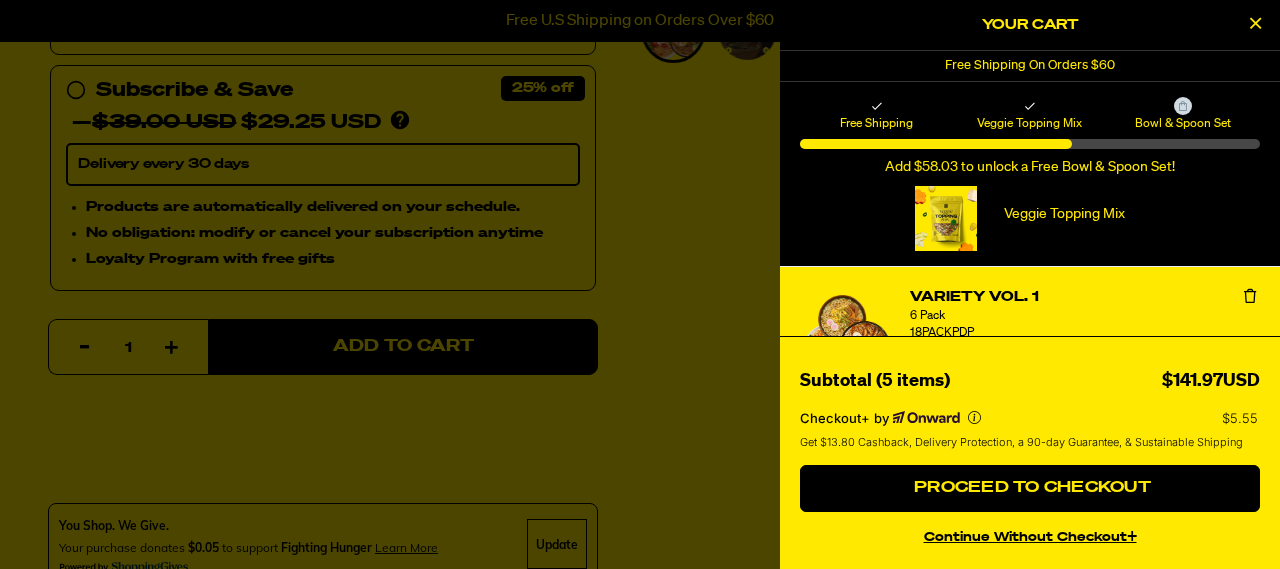 click at bounding box center (1255, 23) 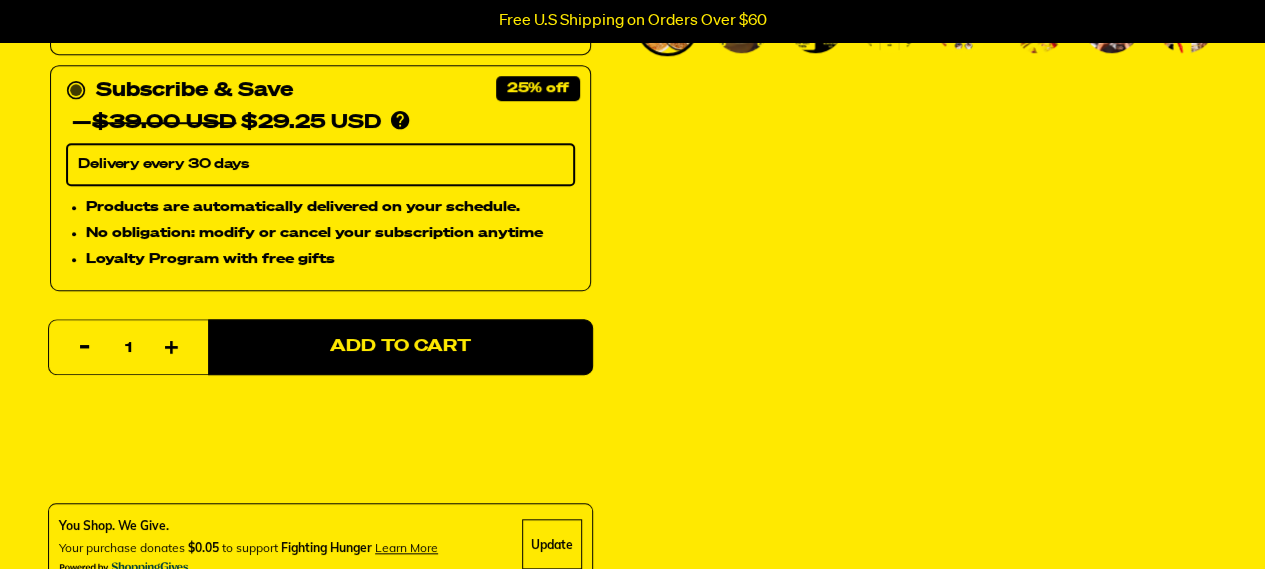 click on "Products are automatically delivered on your schedule.   No obligation: modify or cancel your subscription anytime   Loyalty Program with free gifts" at bounding box center (320, 239) 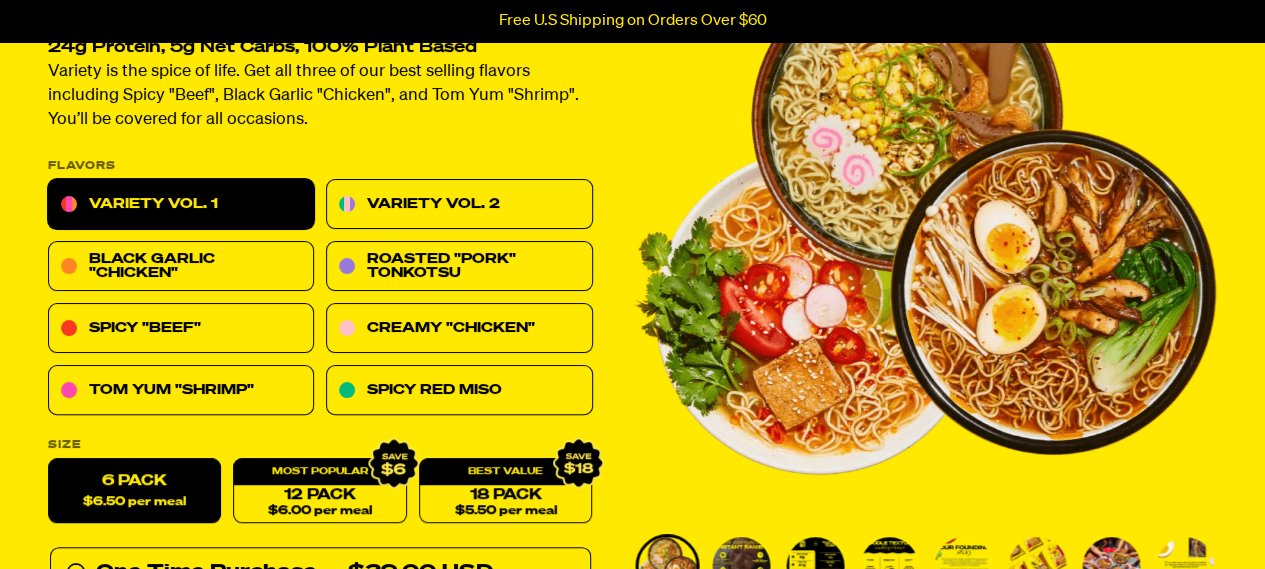 scroll, scrollTop: 212, scrollLeft: 0, axis: vertical 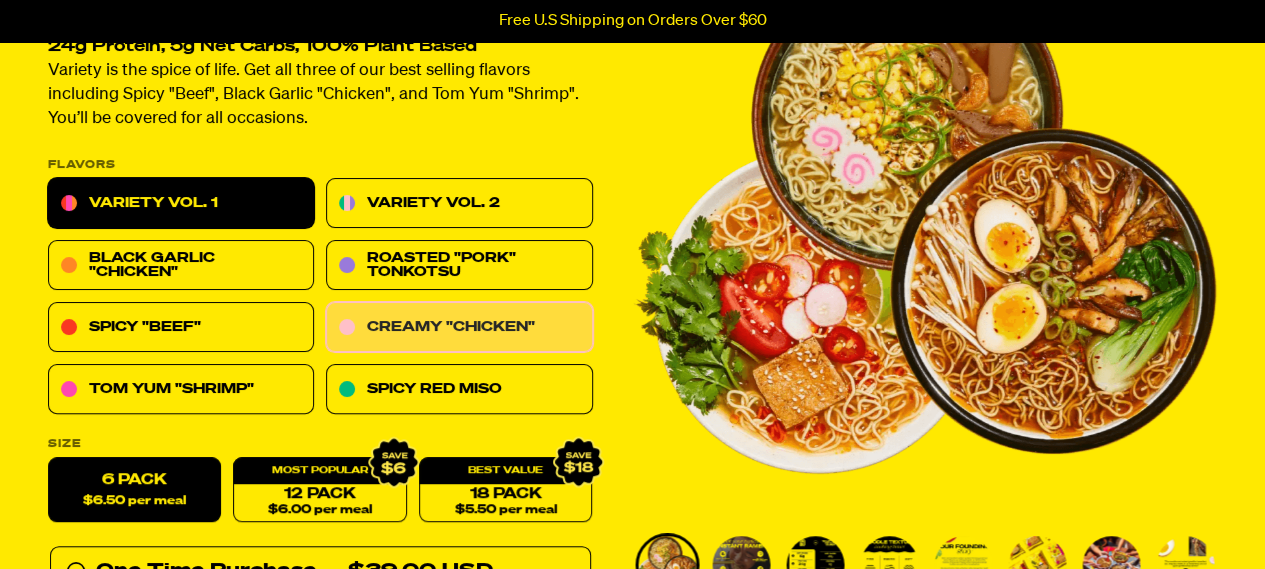 click on "Creamy "Chicken"" at bounding box center [459, 328] 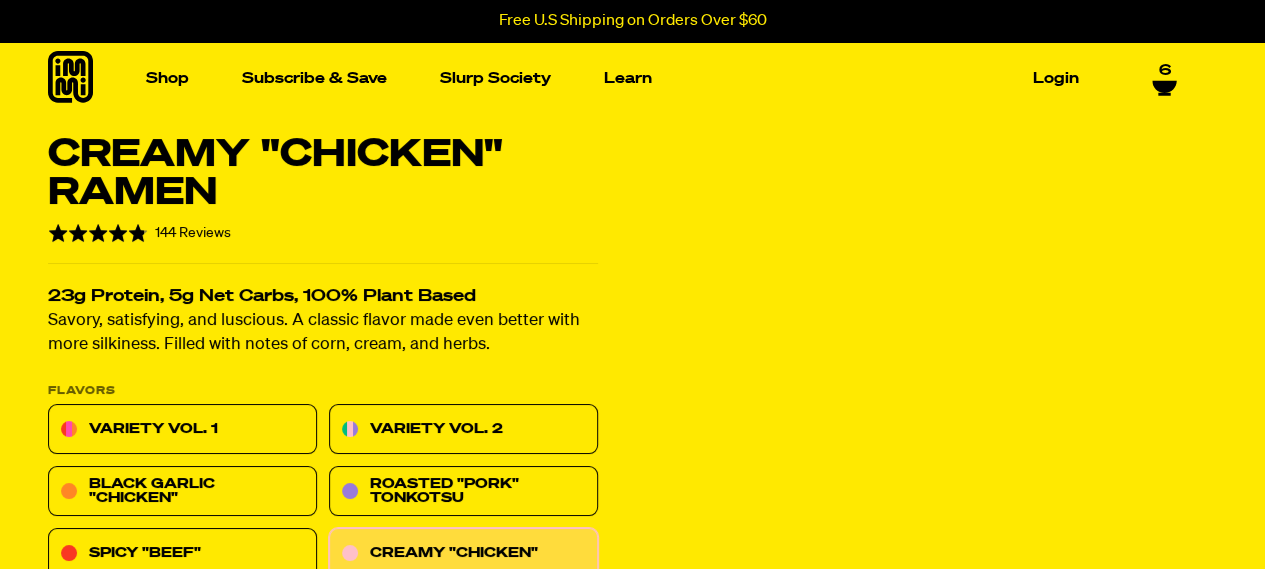 scroll, scrollTop: 189, scrollLeft: 0, axis: vertical 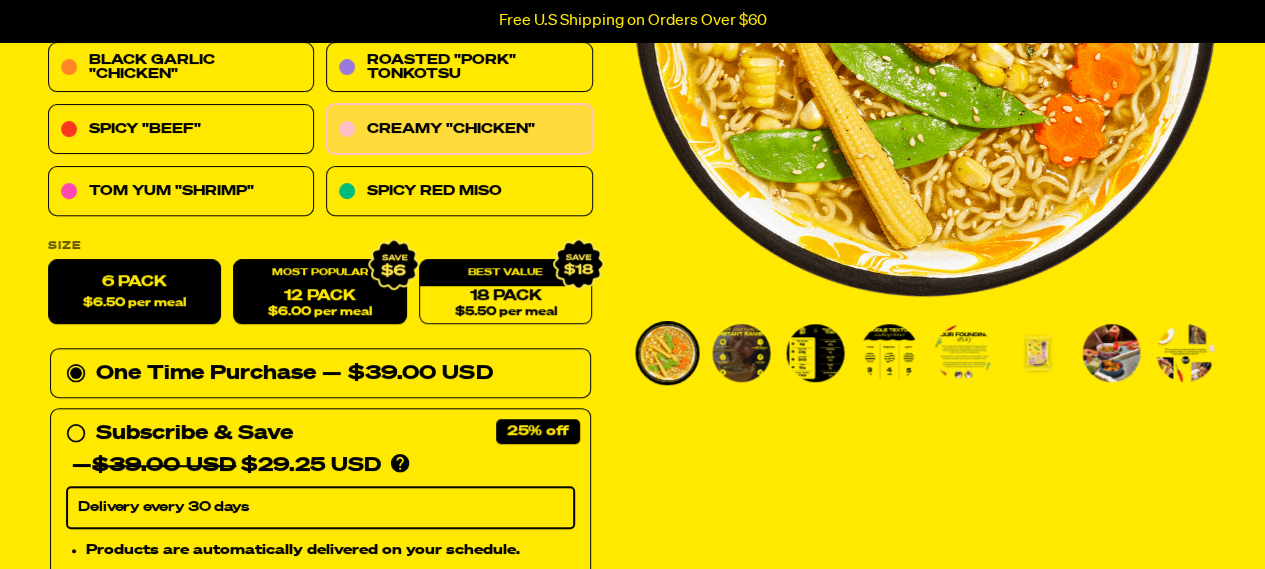 click on "12 Pack  $6.00 per meal" at bounding box center [319, 292] 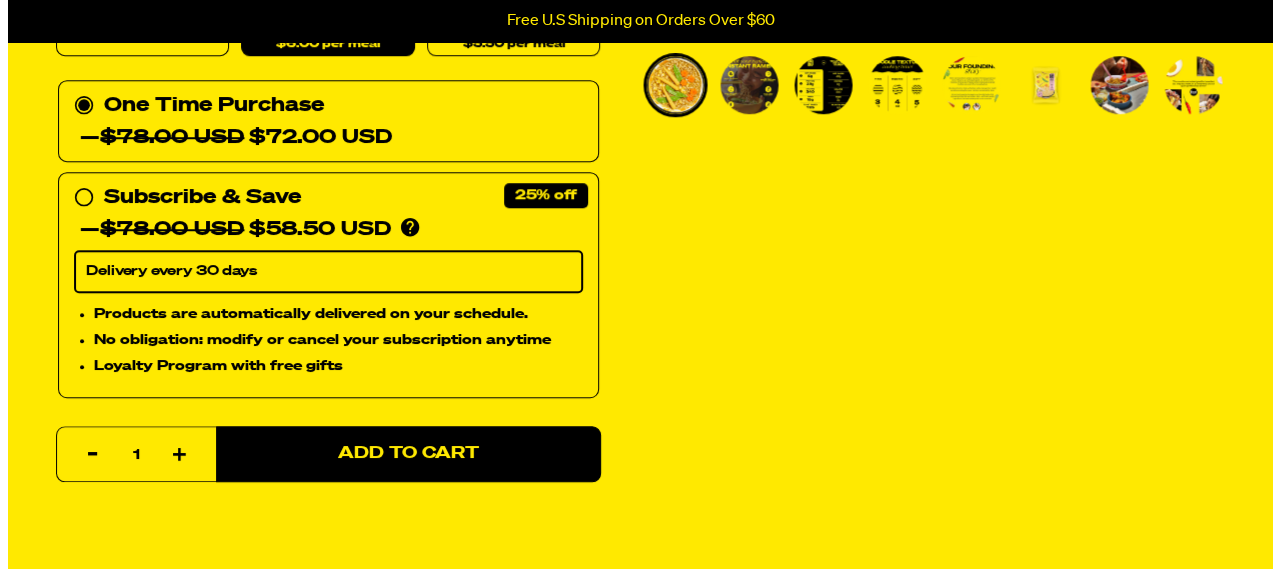 scroll, scrollTop: 700, scrollLeft: 0, axis: vertical 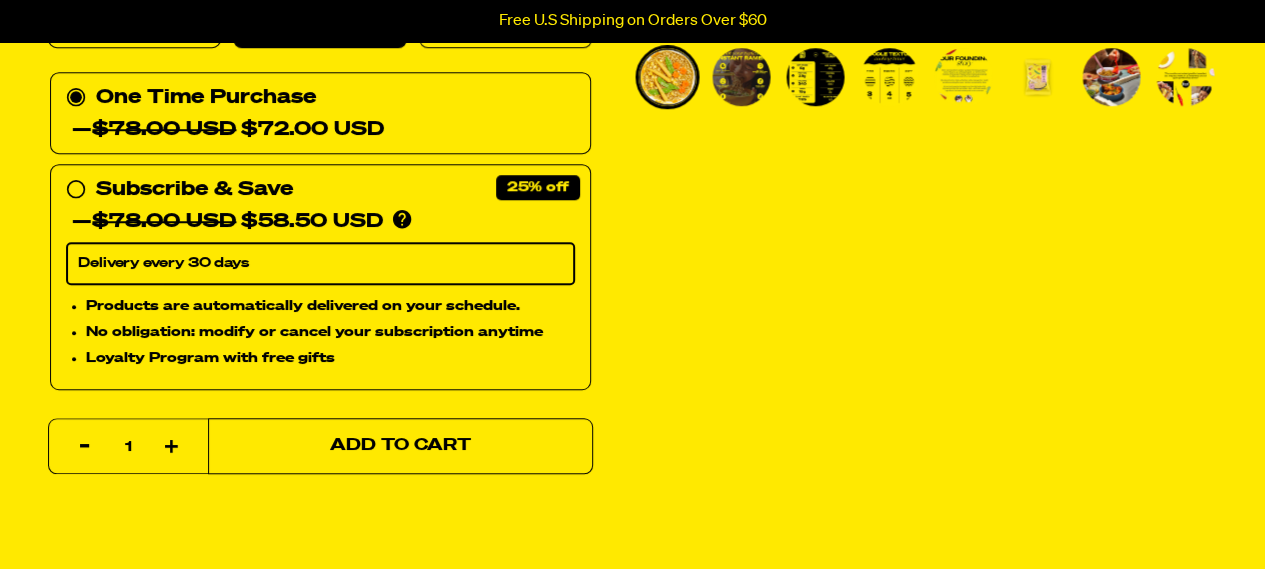 click on "Add to Cart" at bounding box center [400, 446] 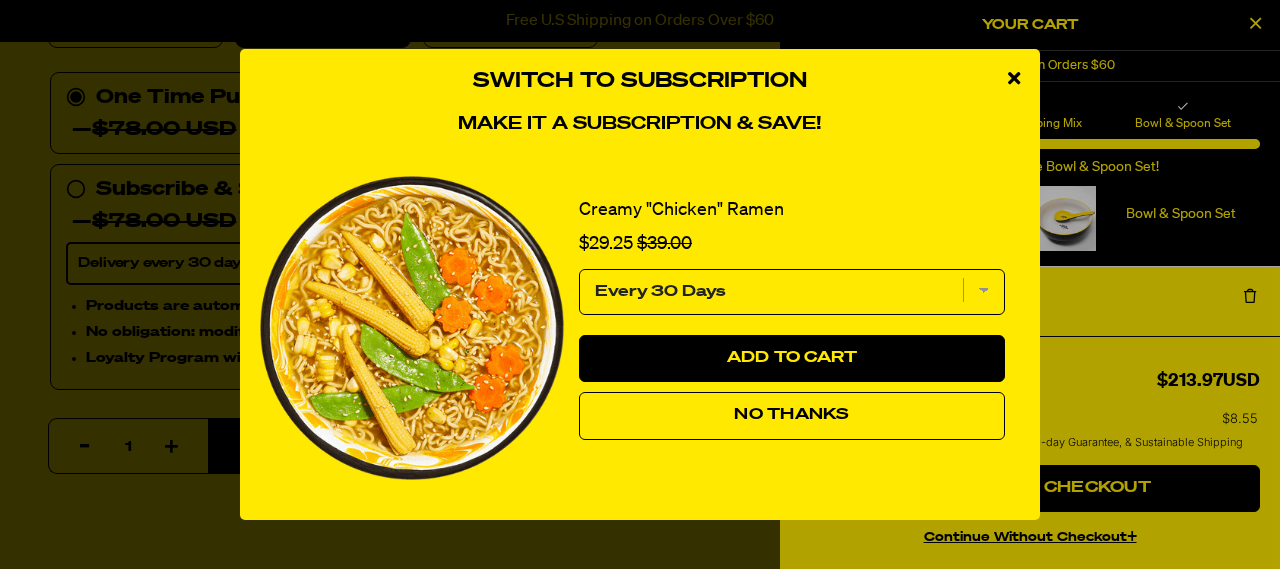 click on "No Thanks" at bounding box center [791, 415] 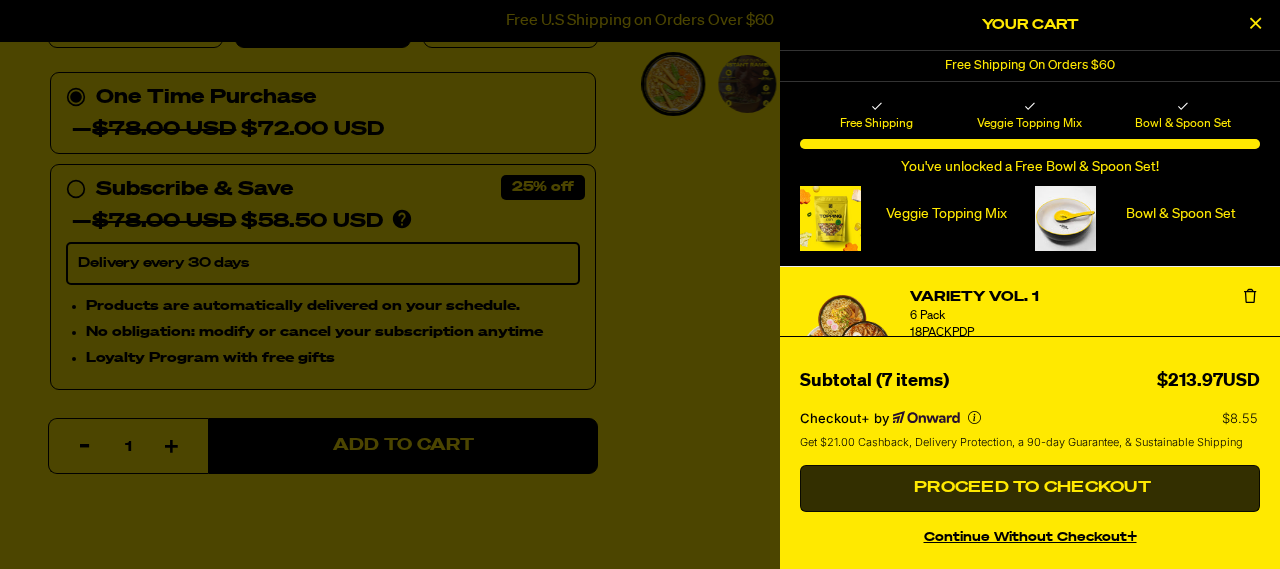 click on "Proceed to Checkout" at bounding box center (1030, 489) 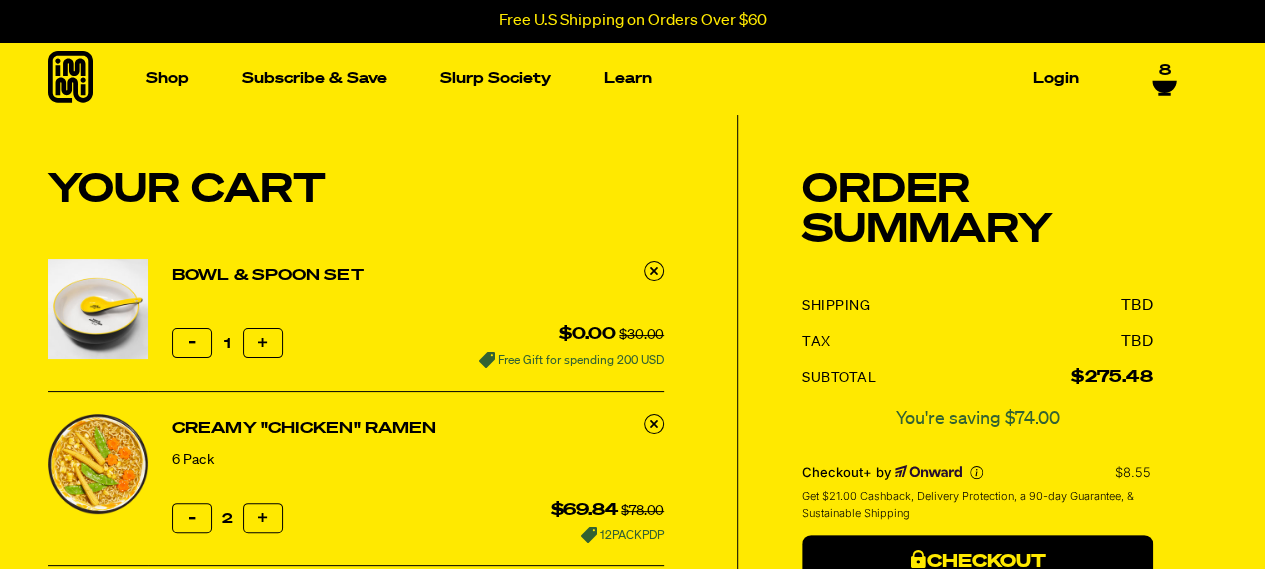 scroll, scrollTop: 56, scrollLeft: 0, axis: vertical 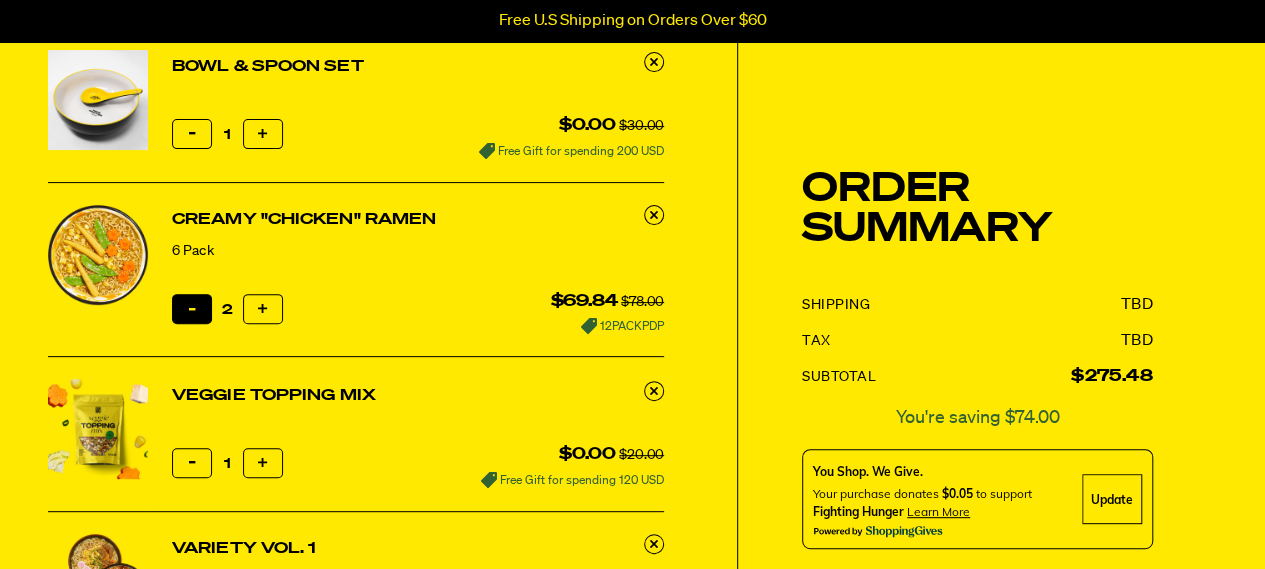 click on "Reduce item quantity by one" at bounding box center (192, 309) 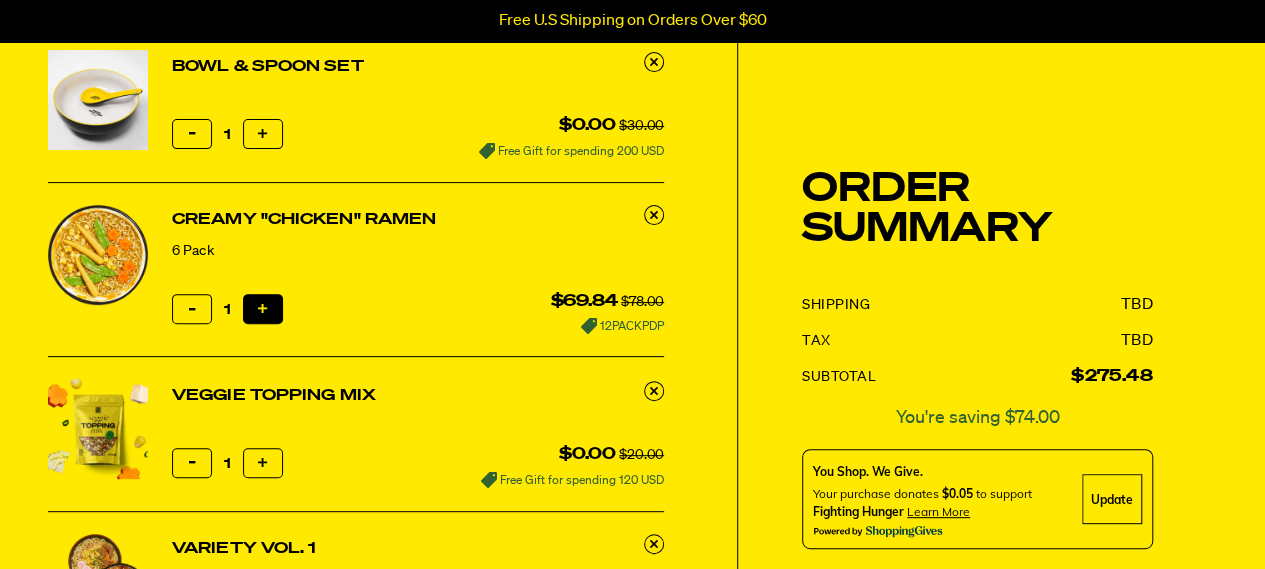 click on "Increase item quantity by one" at bounding box center (263, 309) 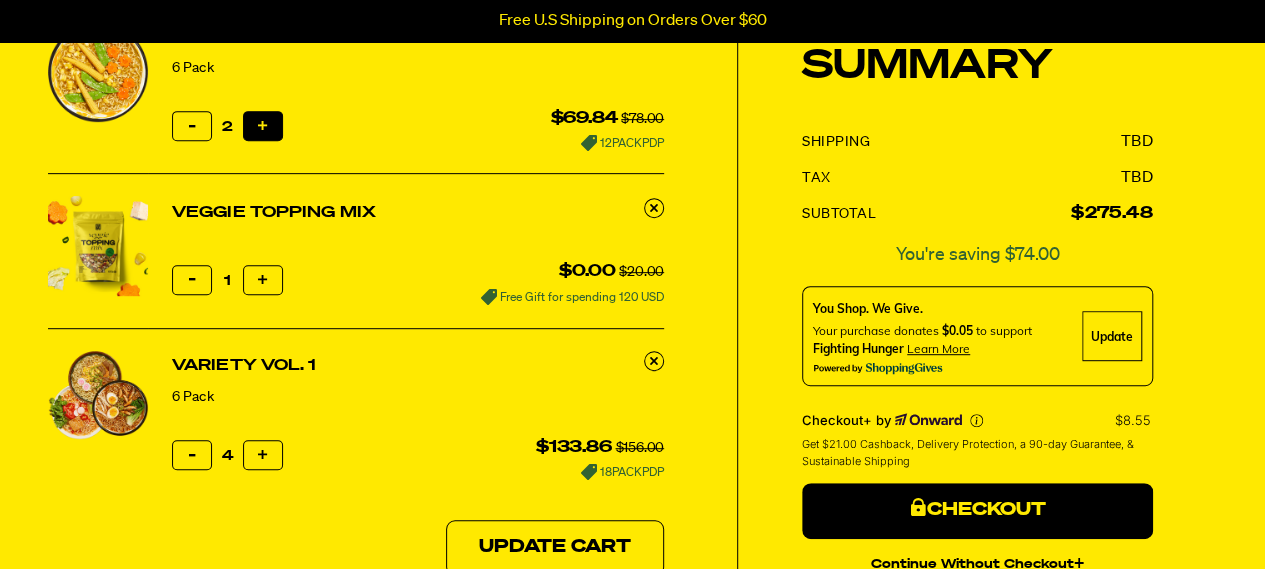 scroll, scrollTop: 391, scrollLeft: 0, axis: vertical 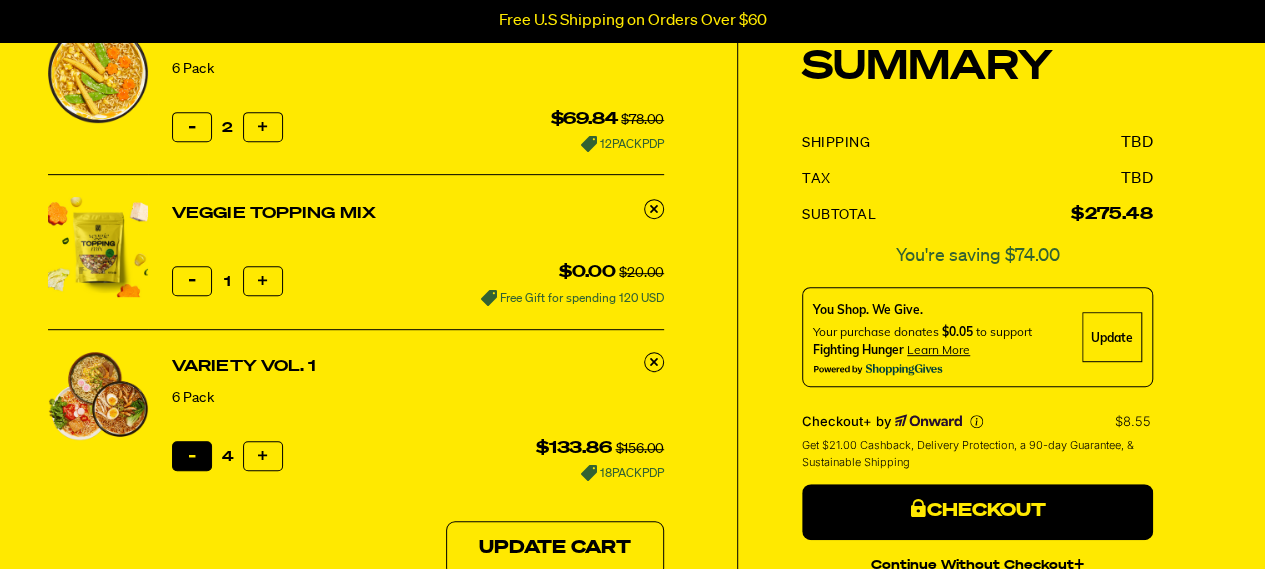 click on "Reduce item quantity by one" at bounding box center (192, 456) 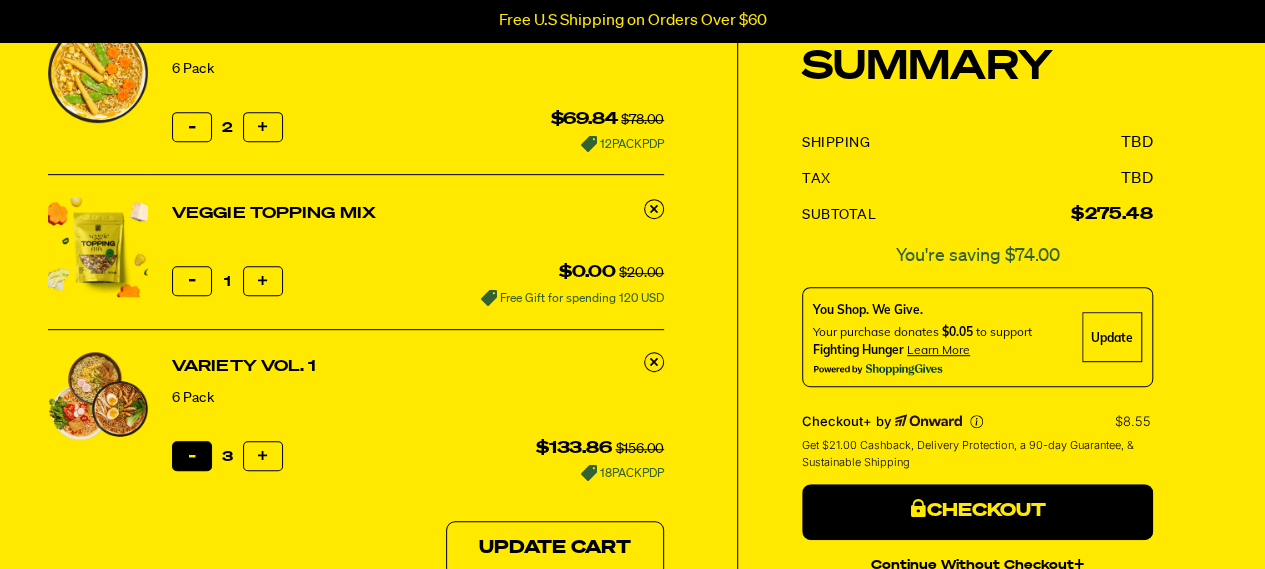 click on "Reduce item quantity by one" at bounding box center [192, 456] 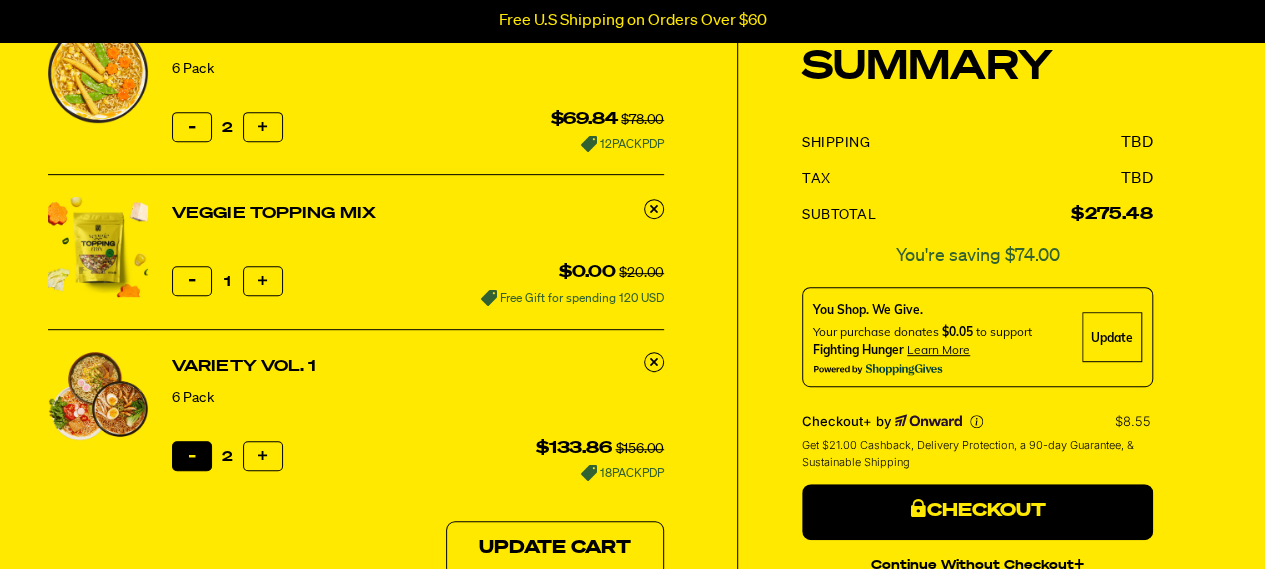 click on "Reduce item quantity by one" at bounding box center (192, 456) 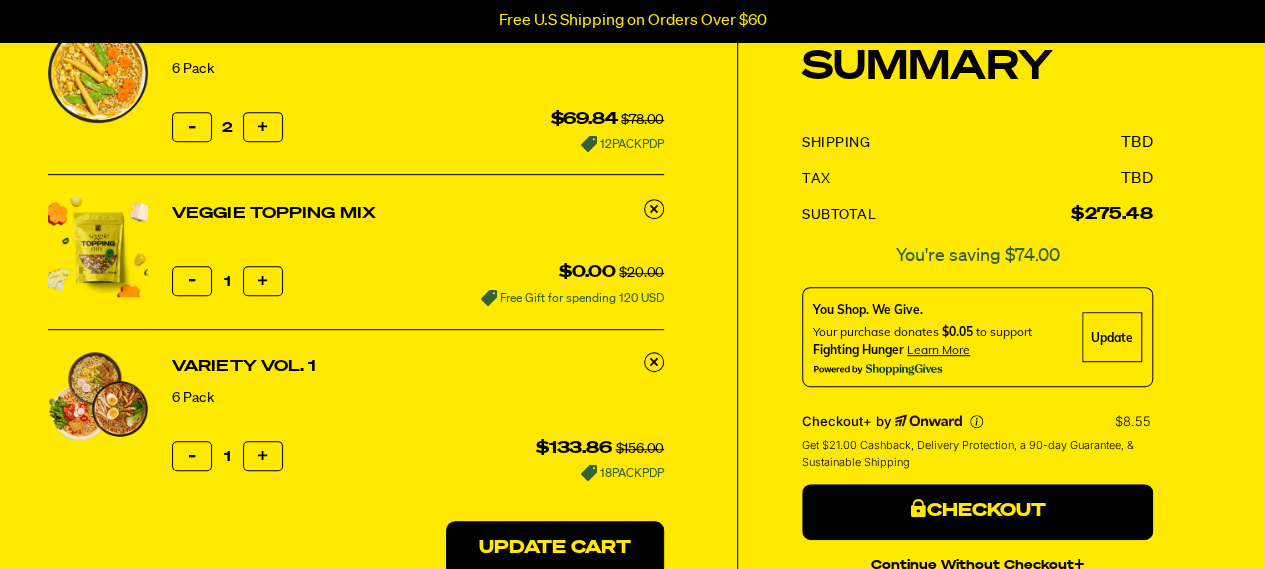 click on "Update Cart" at bounding box center (555, 549) 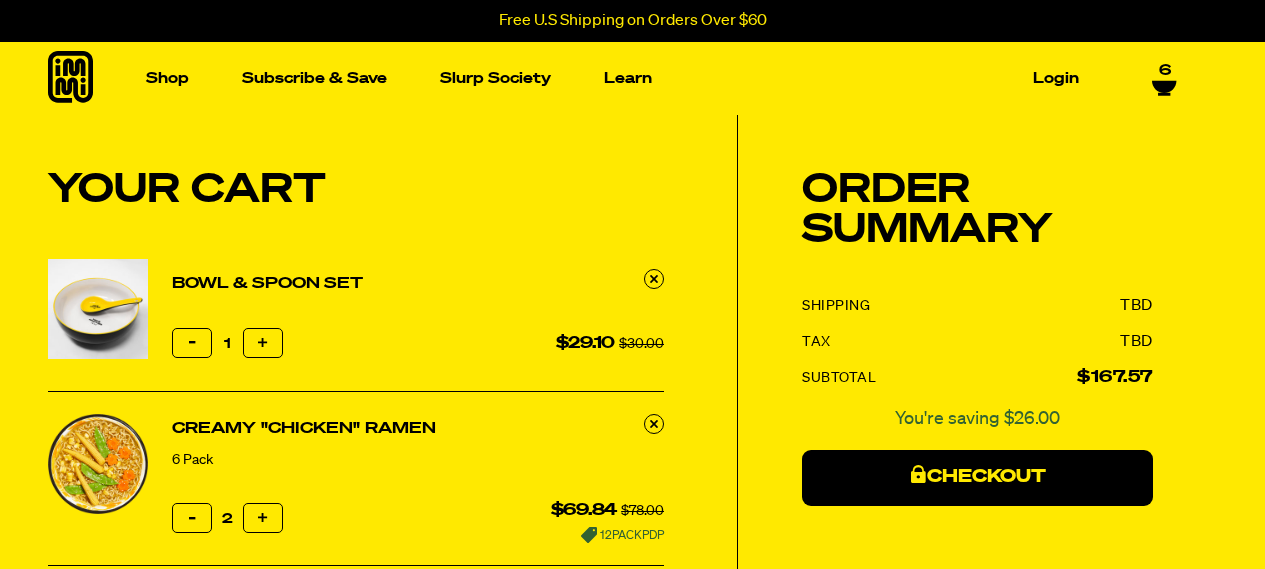 scroll, scrollTop: 0, scrollLeft: 0, axis: both 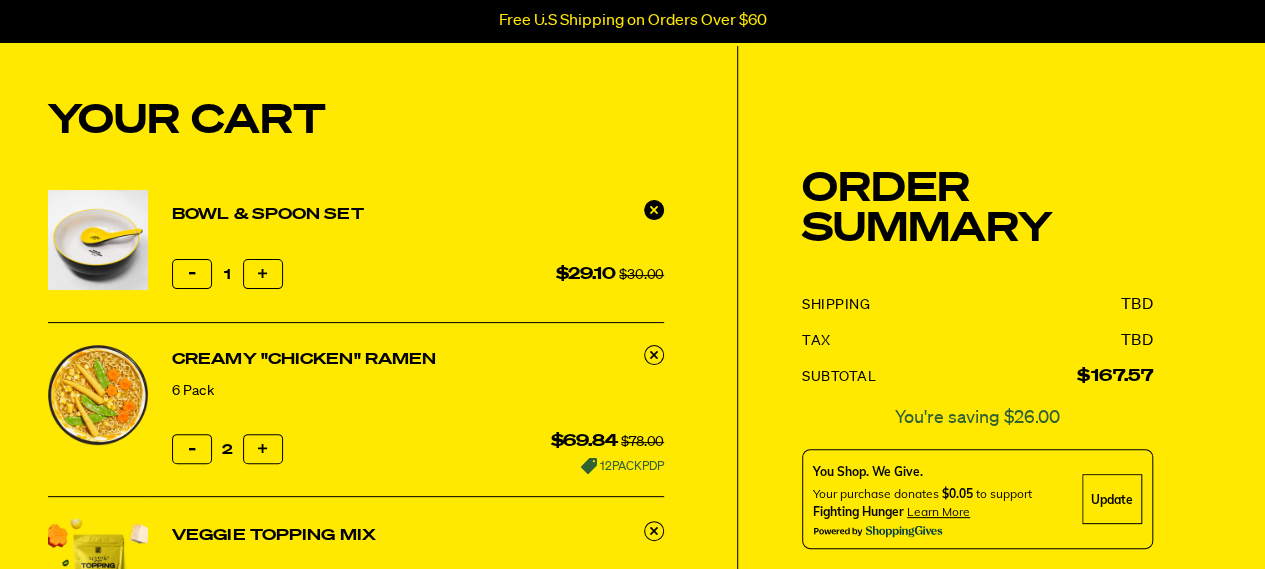 click at bounding box center (654, 210) 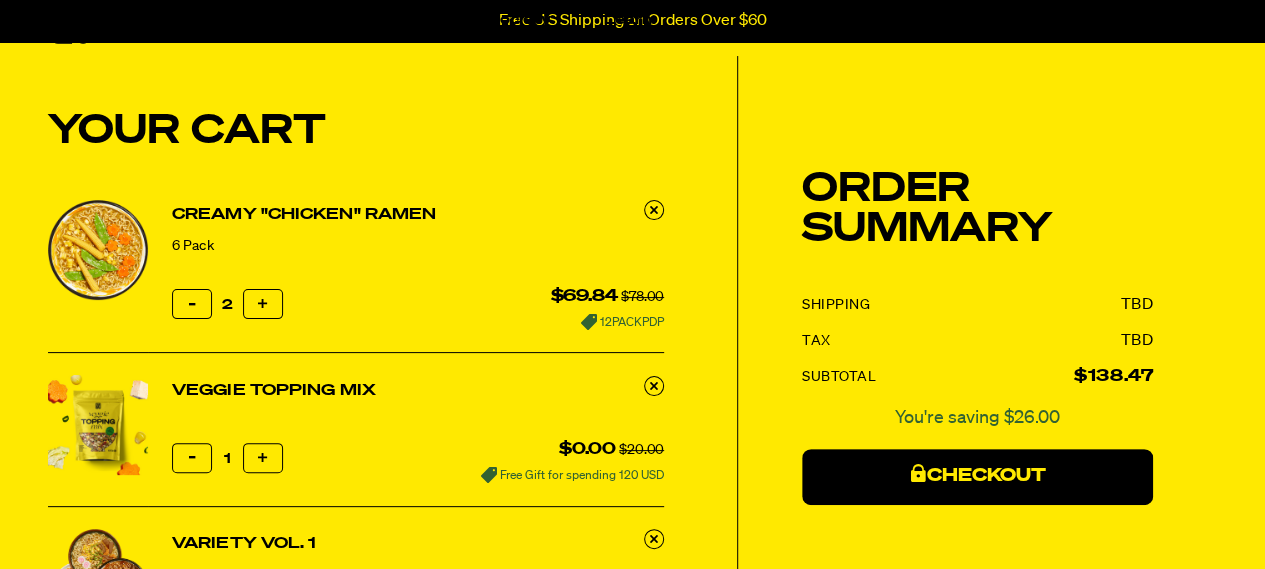 scroll, scrollTop: 0, scrollLeft: 0, axis: both 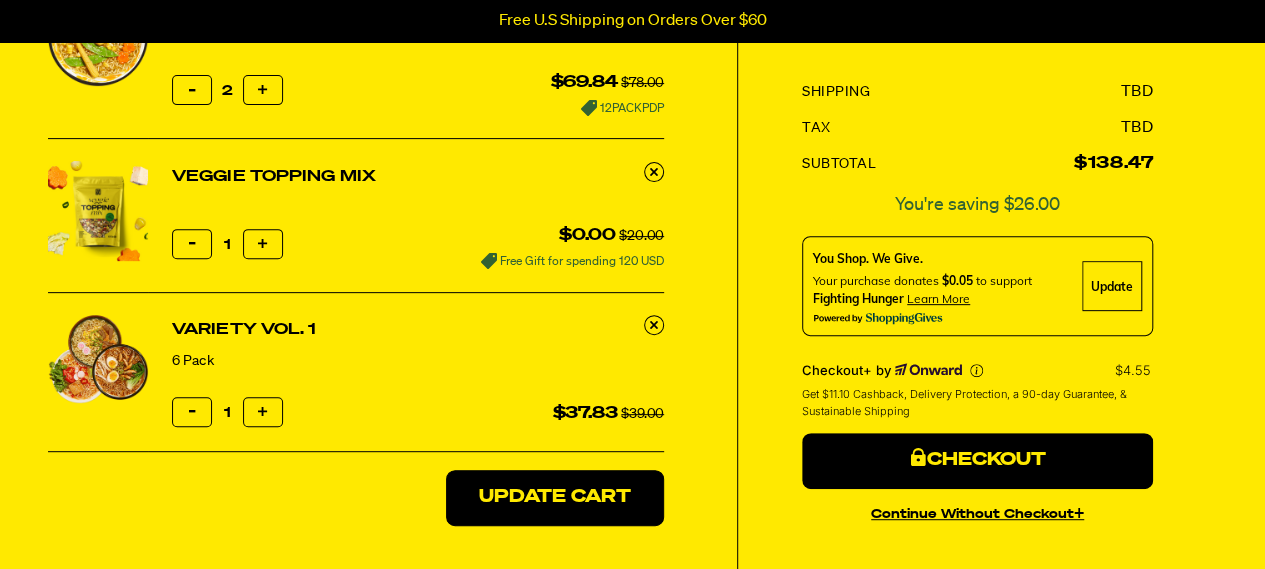 click on "Update Cart" at bounding box center (555, 498) 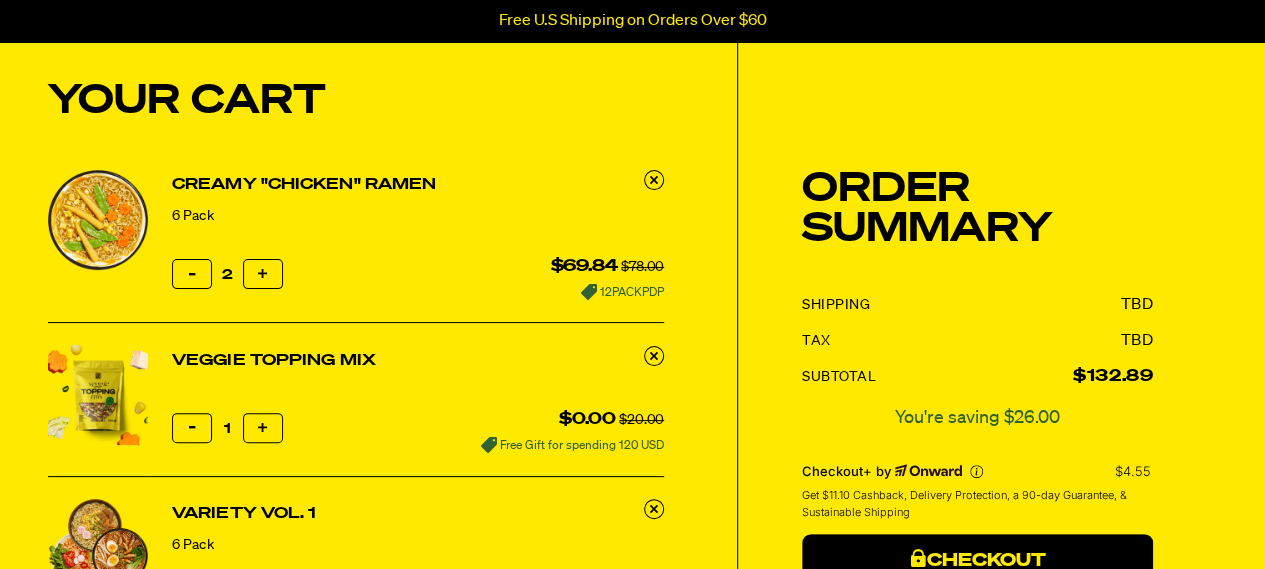 scroll, scrollTop: 104, scrollLeft: 0, axis: vertical 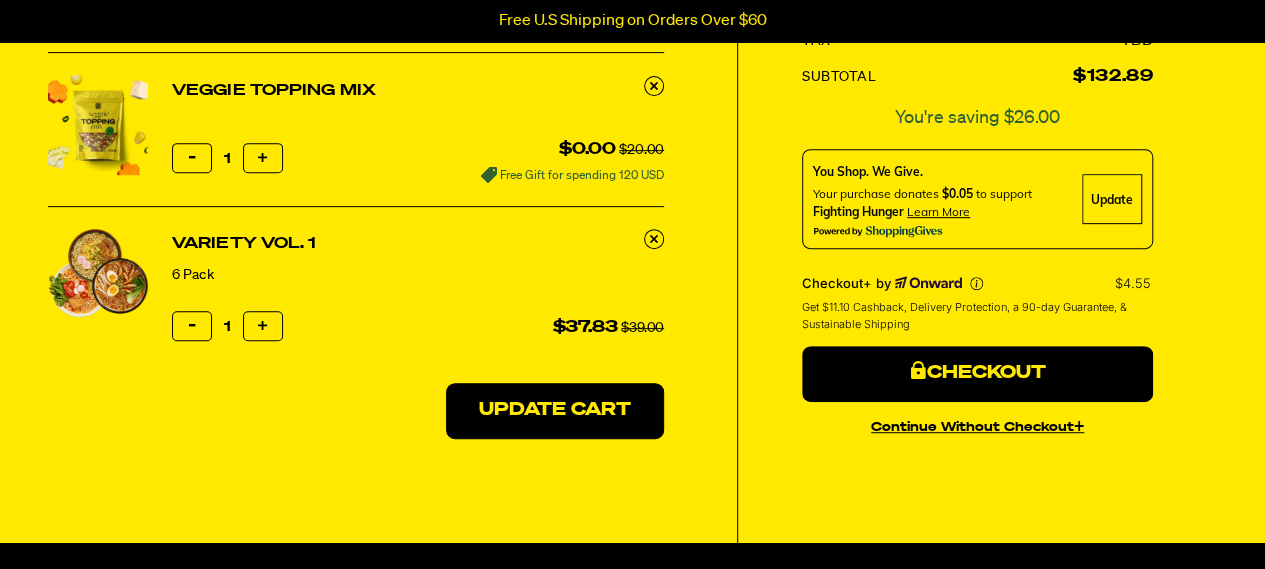 click on "Update Cart" at bounding box center (555, 411) 